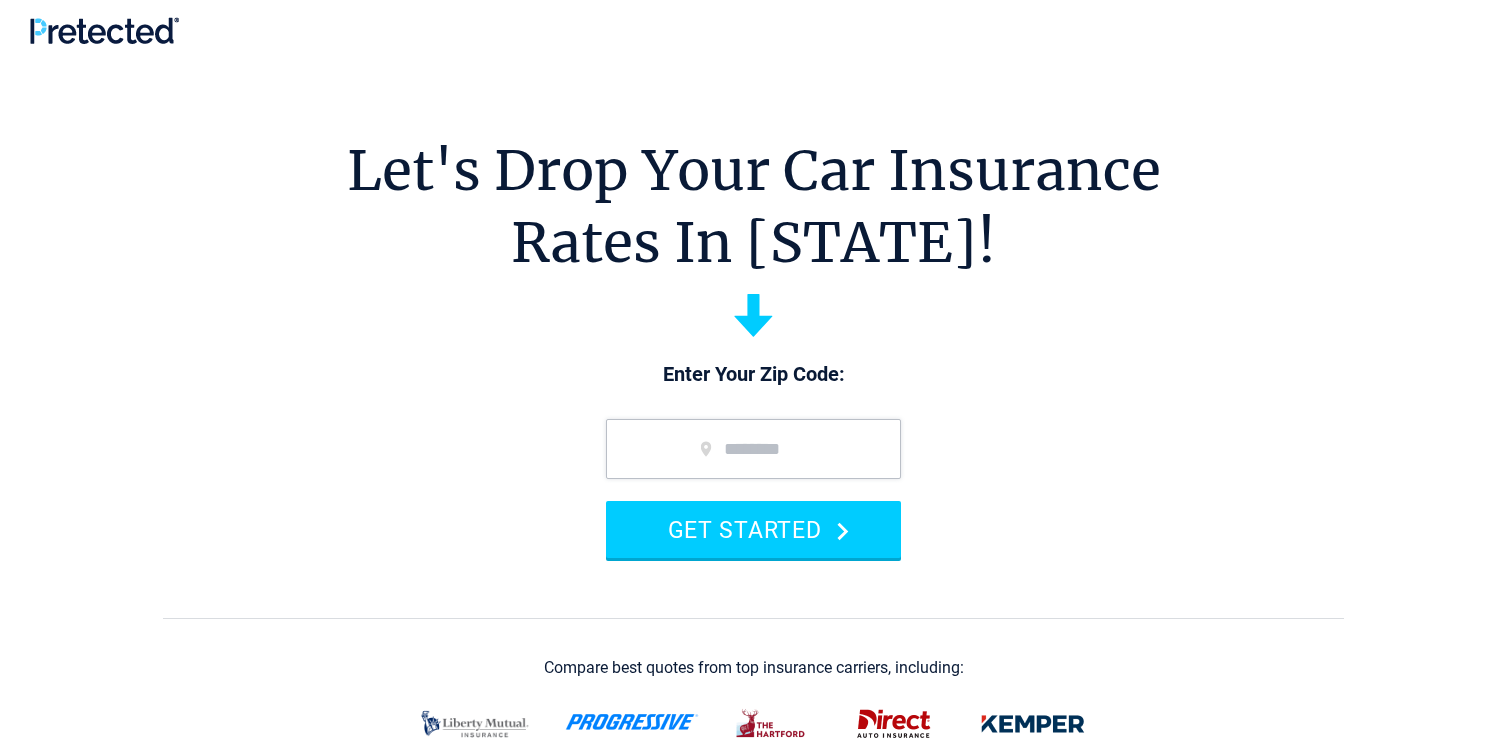 scroll, scrollTop: 0, scrollLeft: 0, axis: both 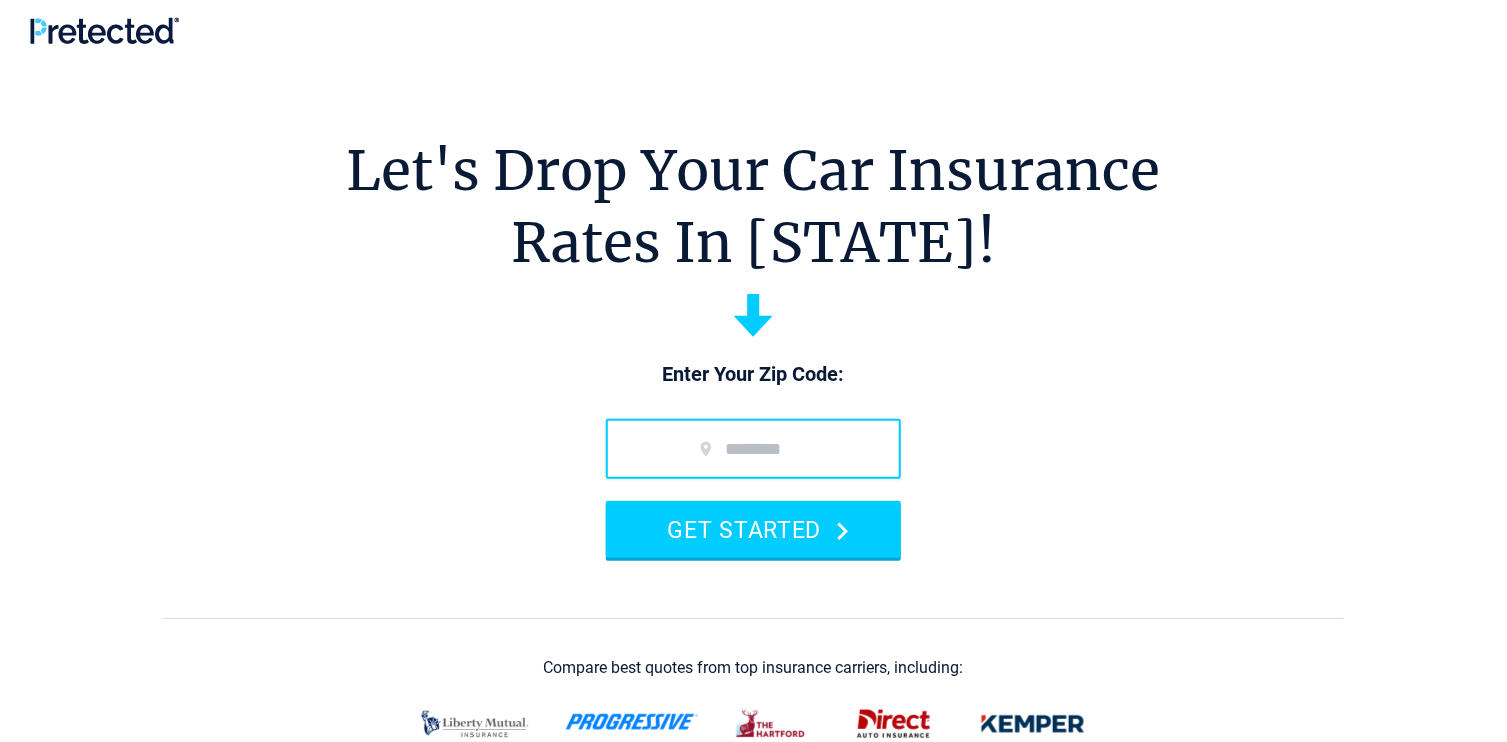 click at bounding box center [753, 449] 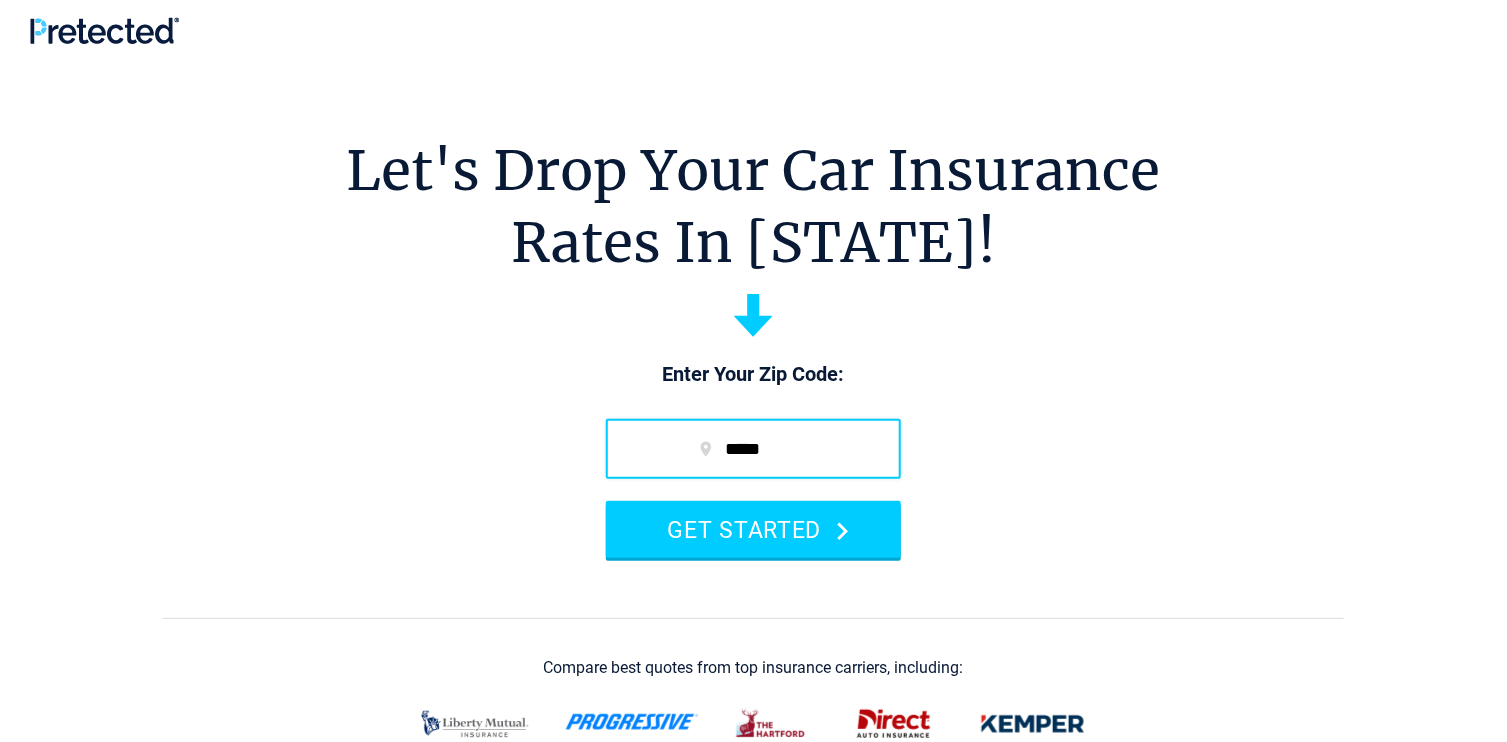 type on "*****" 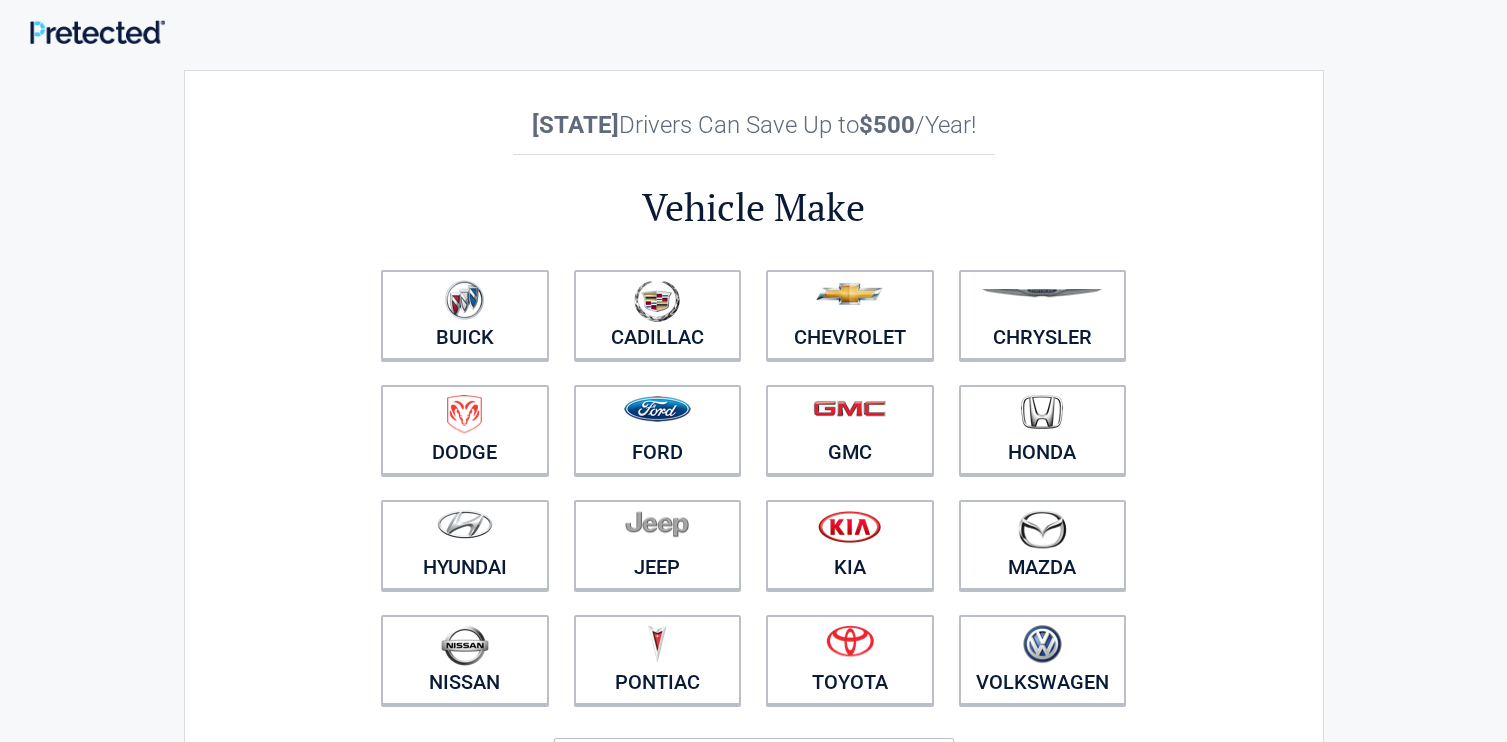 scroll, scrollTop: 0, scrollLeft: 0, axis: both 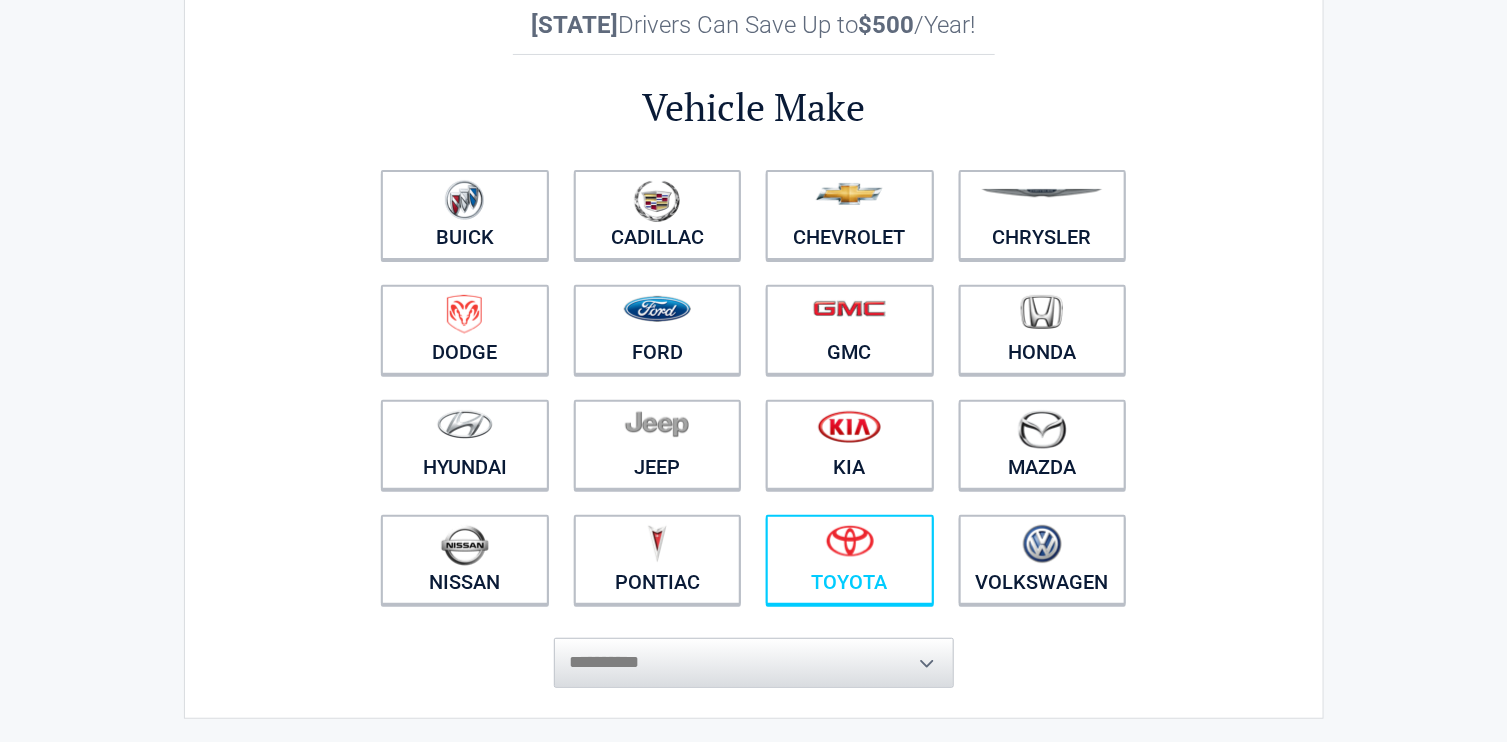 click at bounding box center (850, 541) 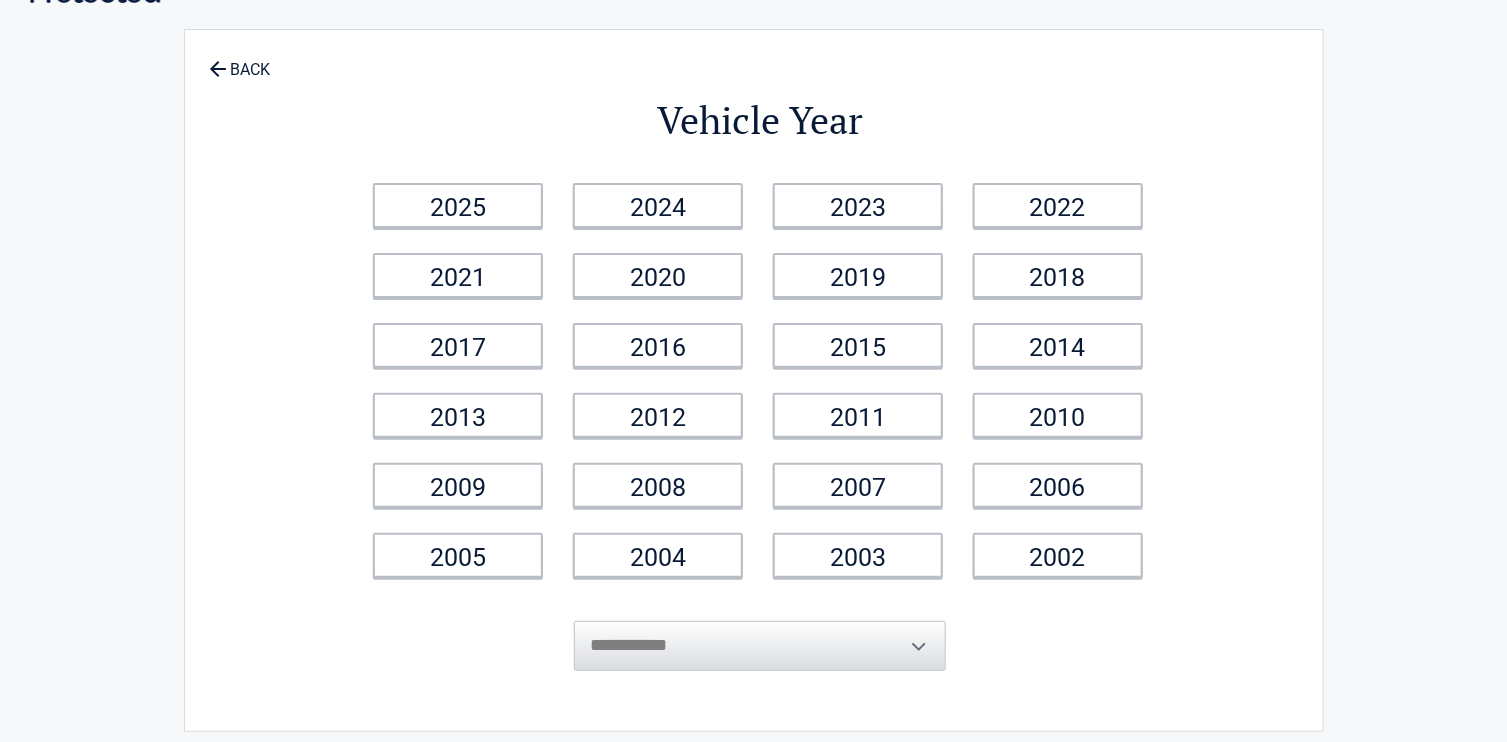 scroll, scrollTop: 0, scrollLeft: 0, axis: both 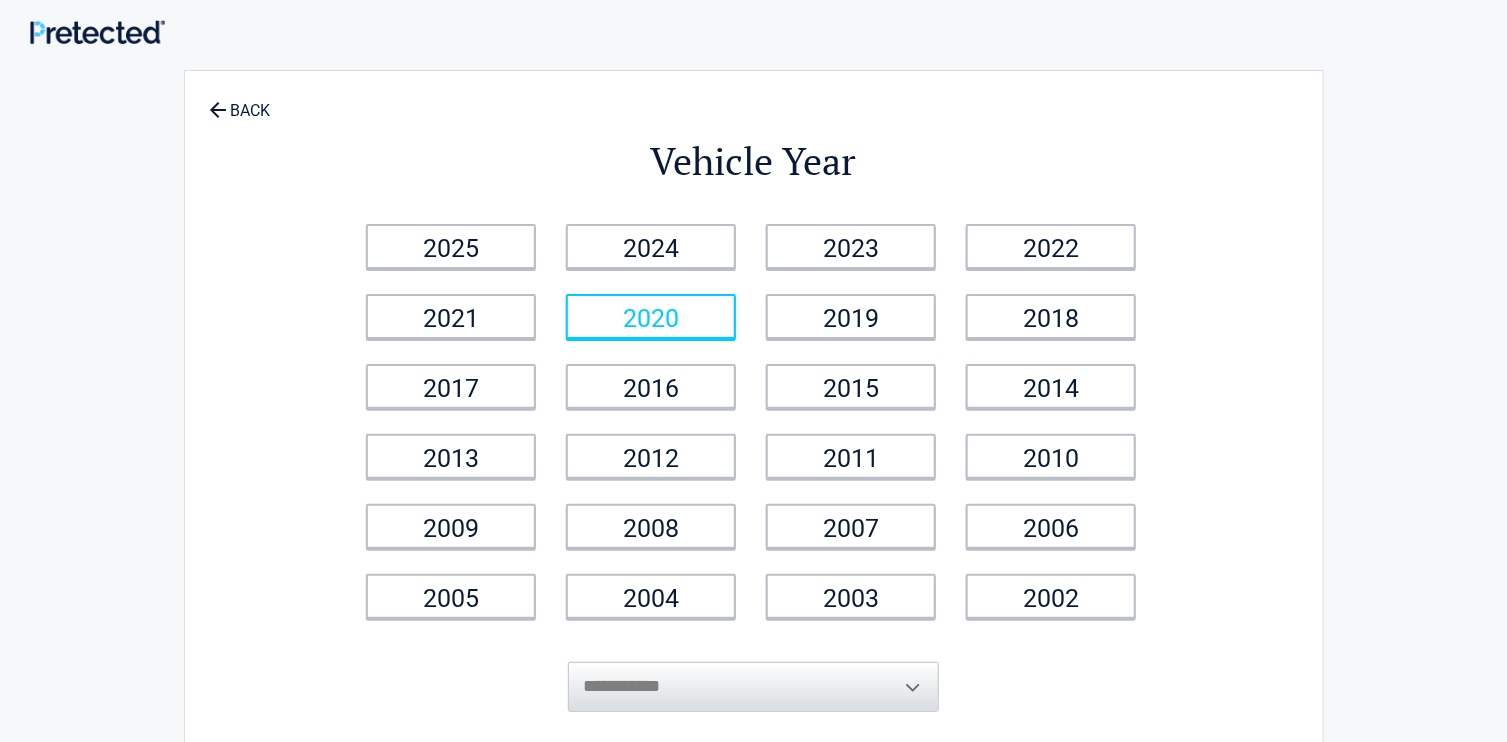 click on "2020" at bounding box center (651, 316) 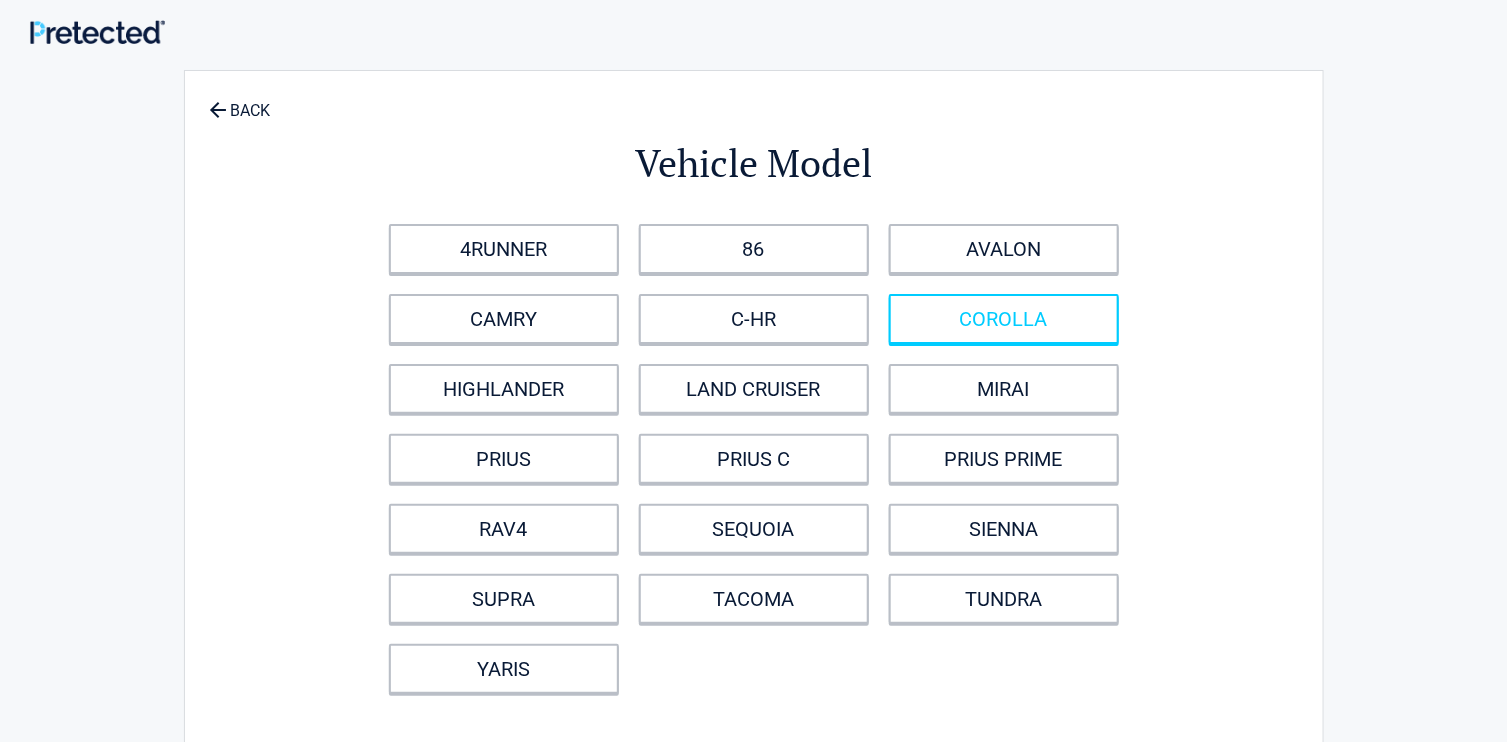 click on "COROLLA" at bounding box center (1004, 319) 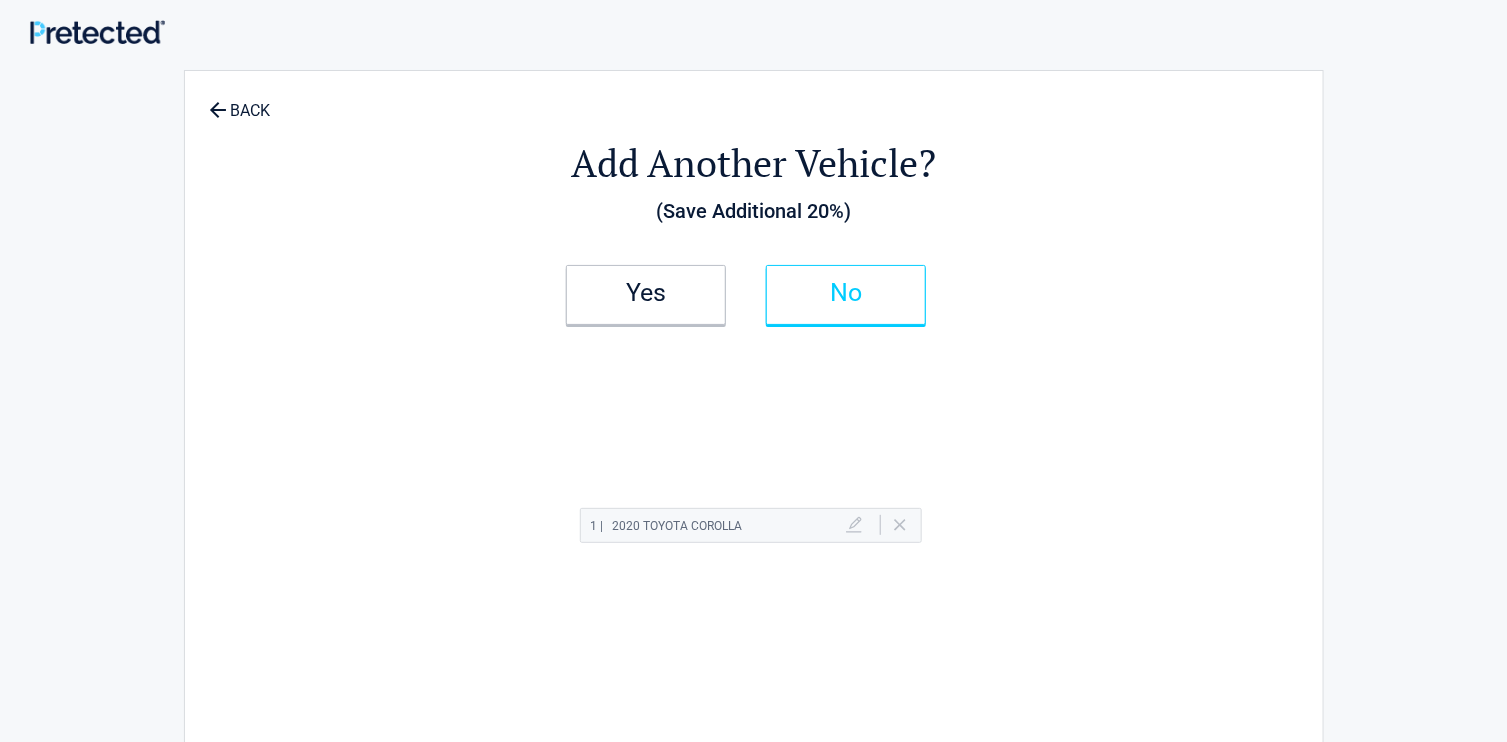 click on "No" at bounding box center (846, 293) 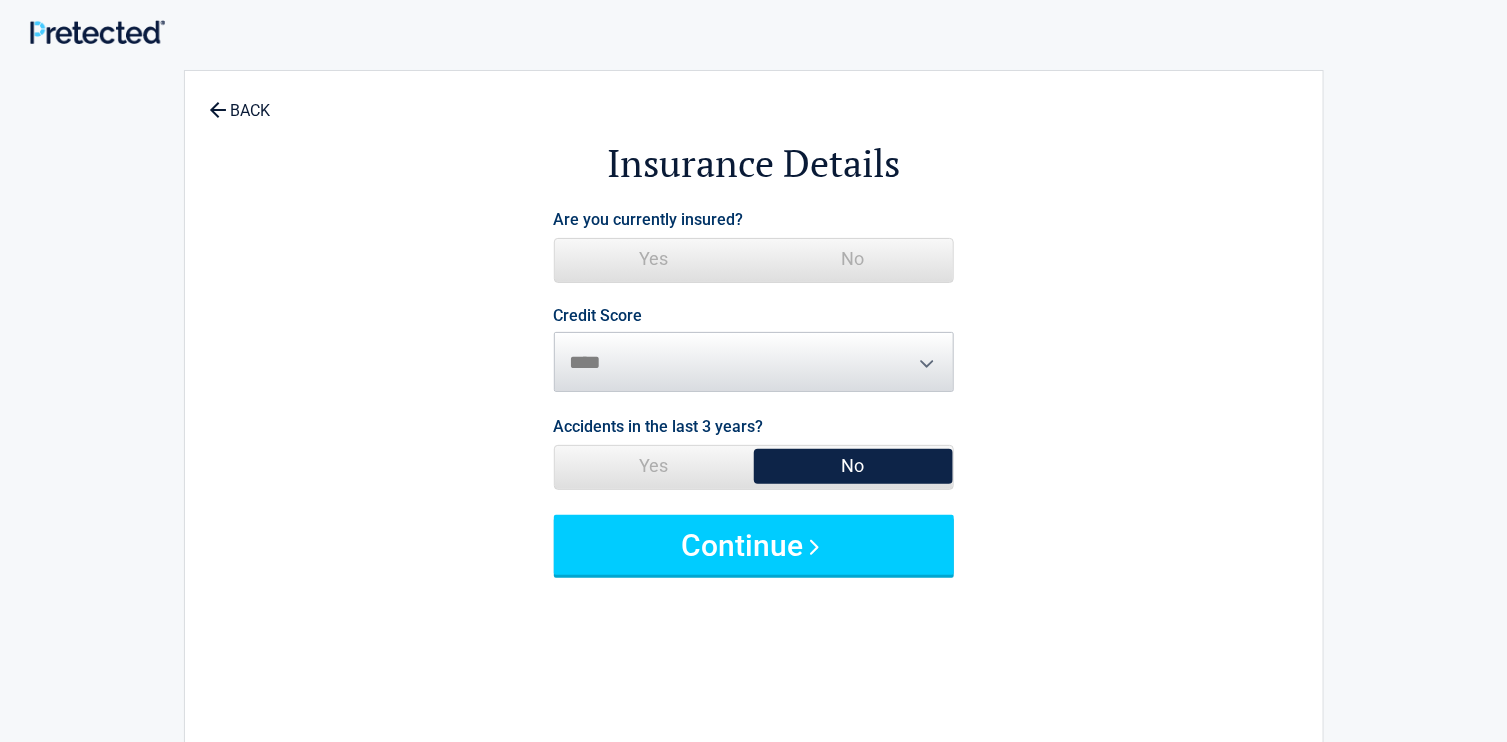 click on "Yes" at bounding box center (654, 259) 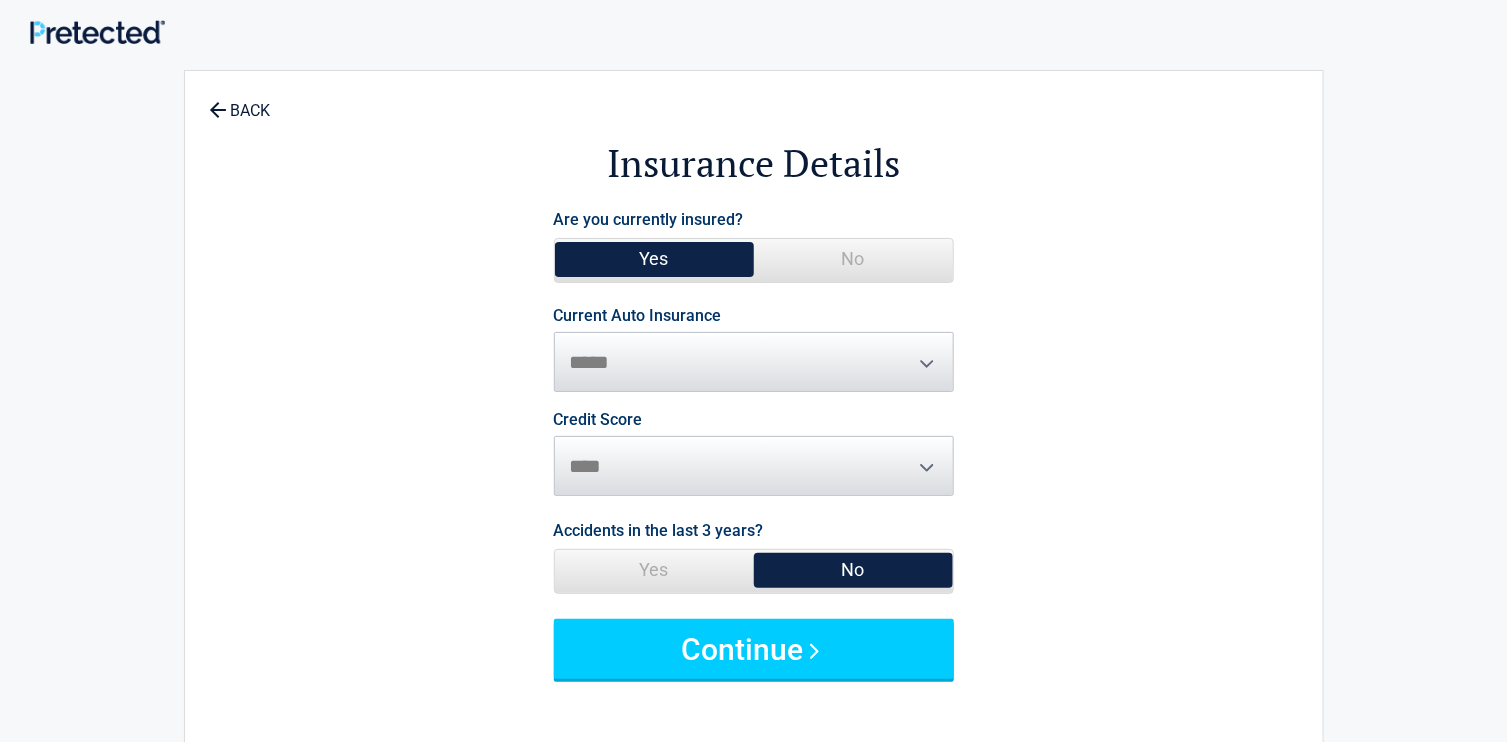 click on "No" at bounding box center [853, 259] 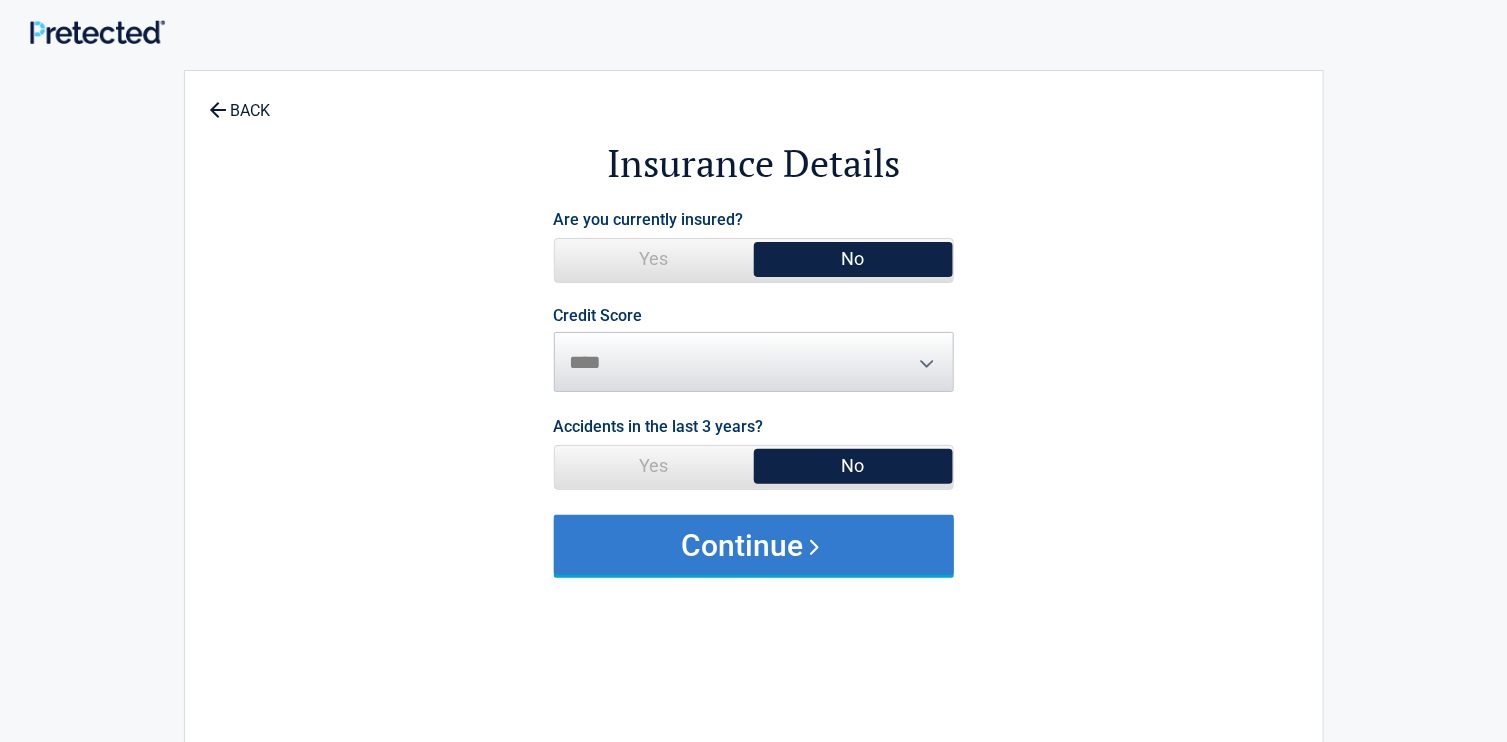 click on "Continue" at bounding box center [754, 545] 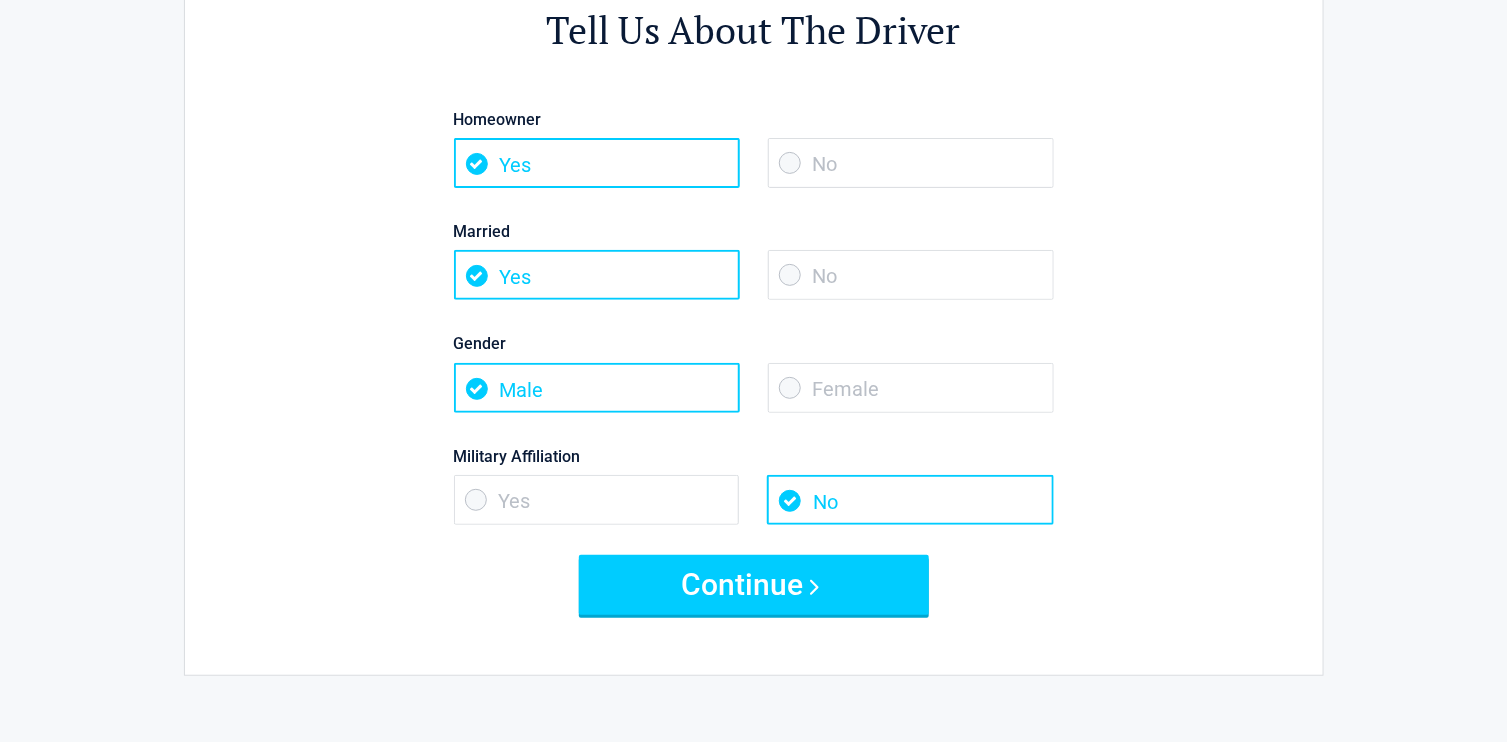 scroll, scrollTop: 200, scrollLeft: 0, axis: vertical 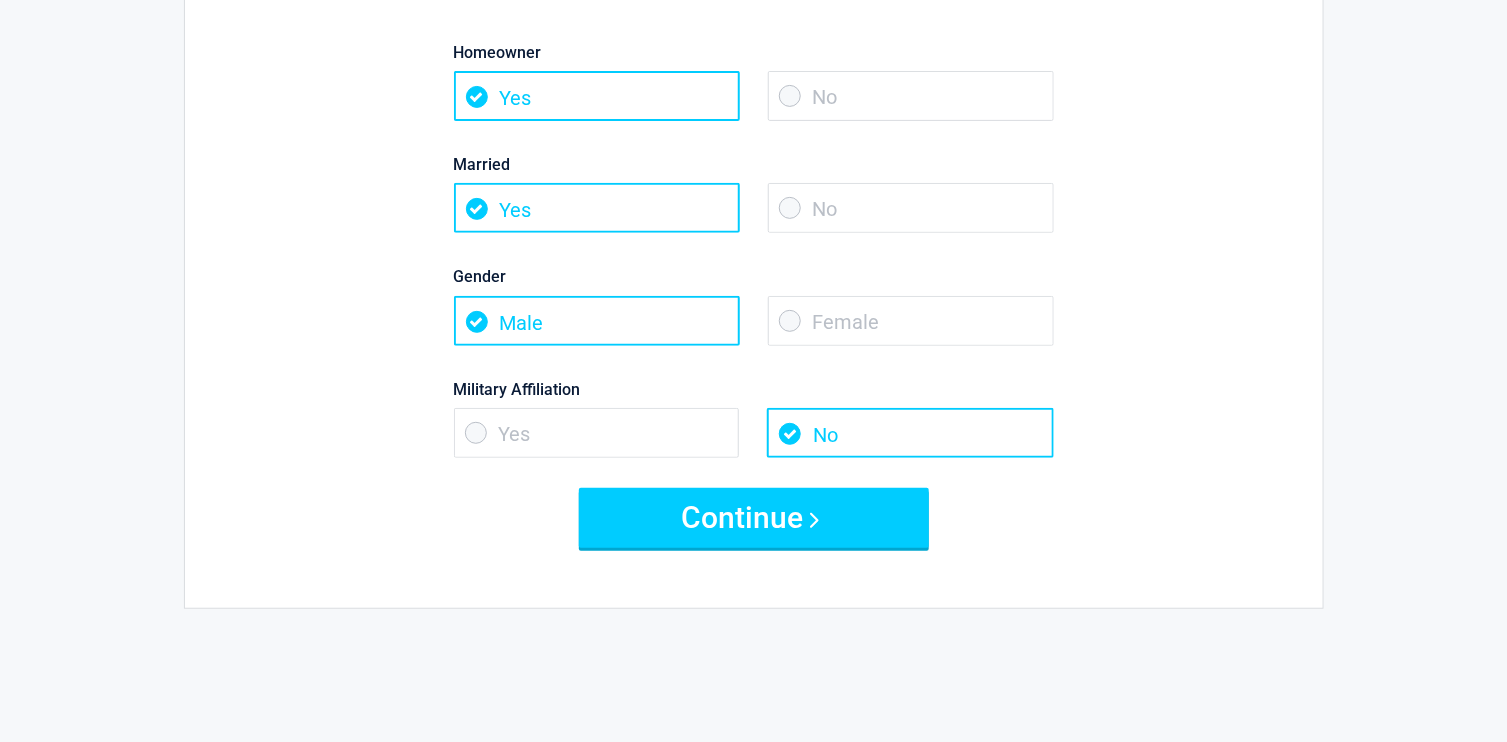 click on "Continue" at bounding box center (754, 518) 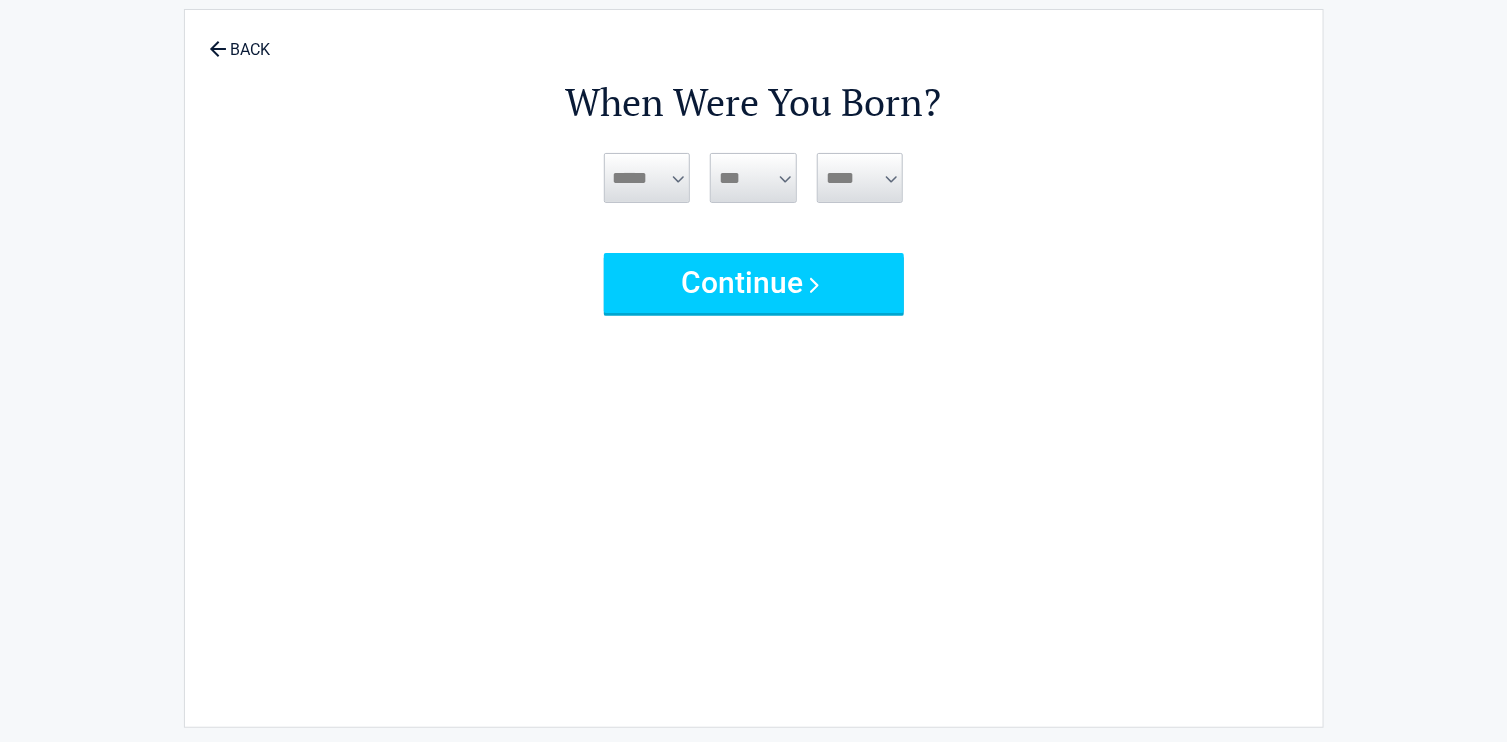 scroll, scrollTop: 0, scrollLeft: 0, axis: both 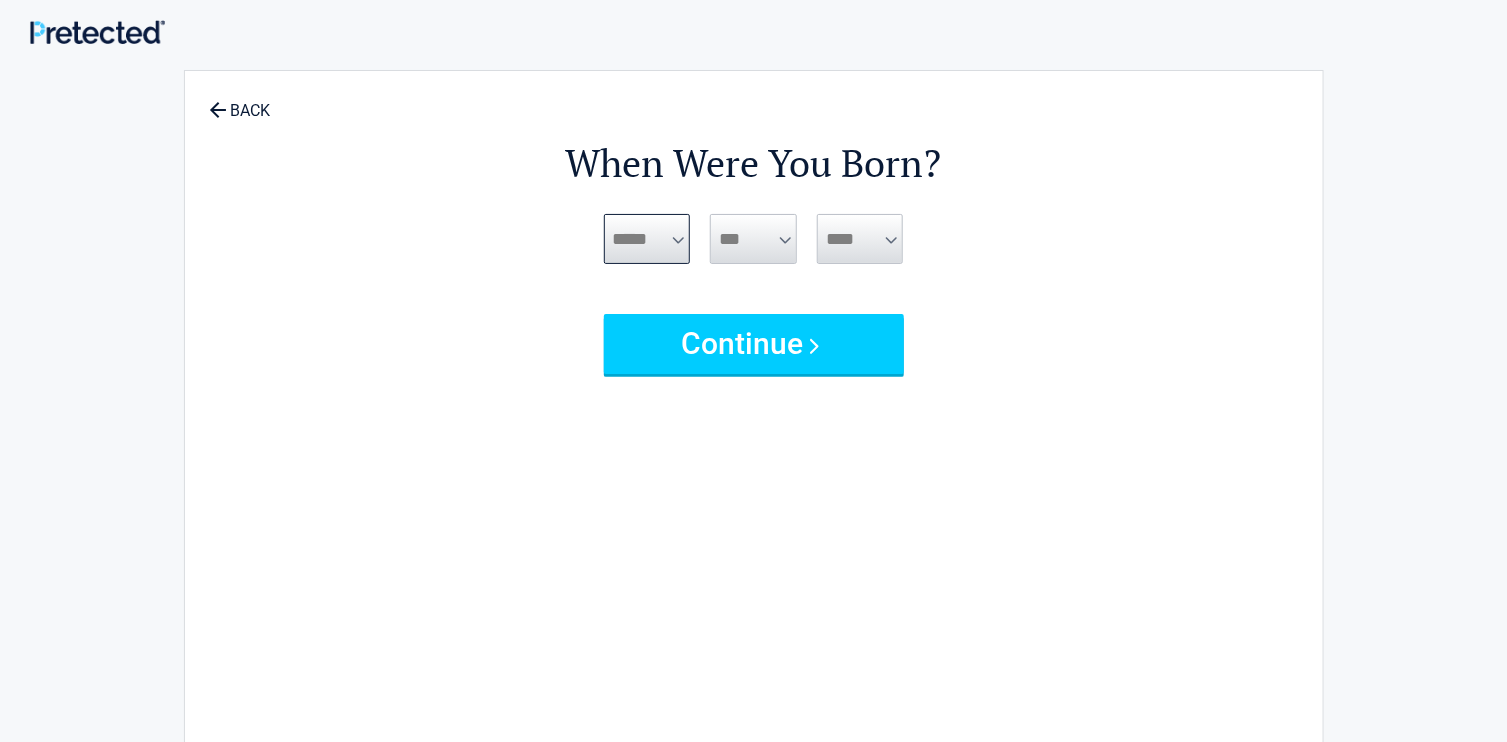 click on "*****
***
***
***
***
***
***
***
***
***
***
***
***" at bounding box center (647, 239) 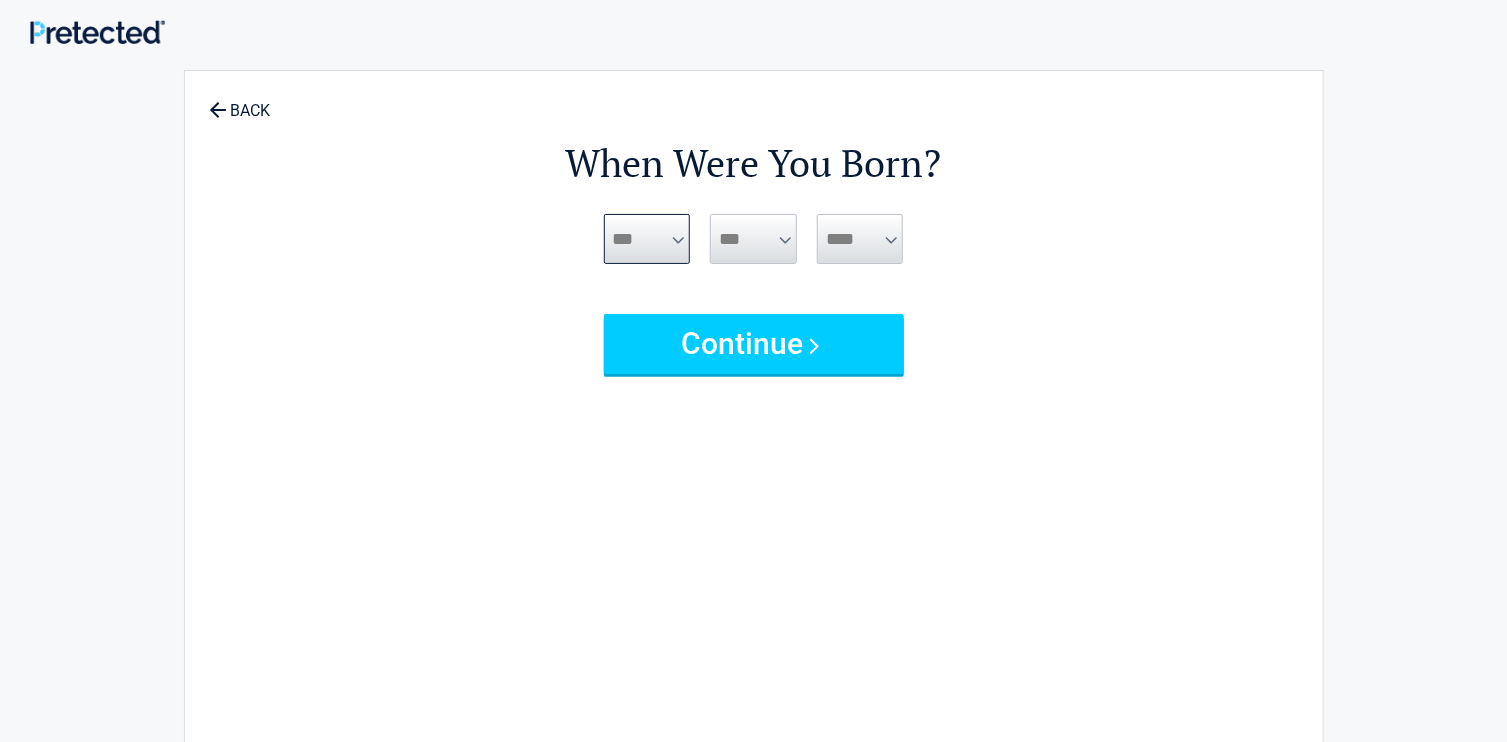 click on "*****
***
***
***
***
***
***
***
***
***
***
***
***" at bounding box center [647, 239] 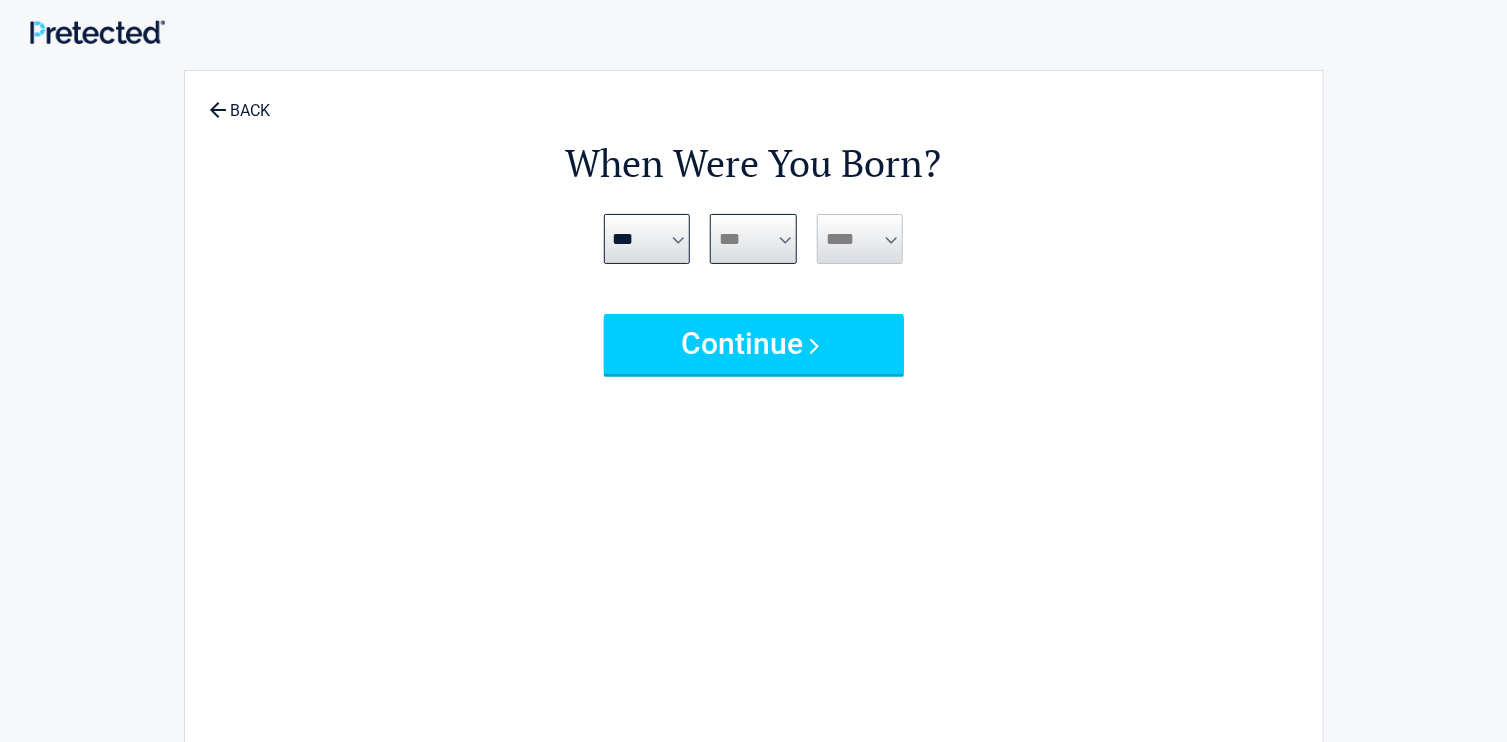 click on "*** * * * * * * * * * ** ** ** ** ** ** ** ** ** ** ** ** ** ** ** ** ** ** ** ** **" at bounding box center (753, 239) 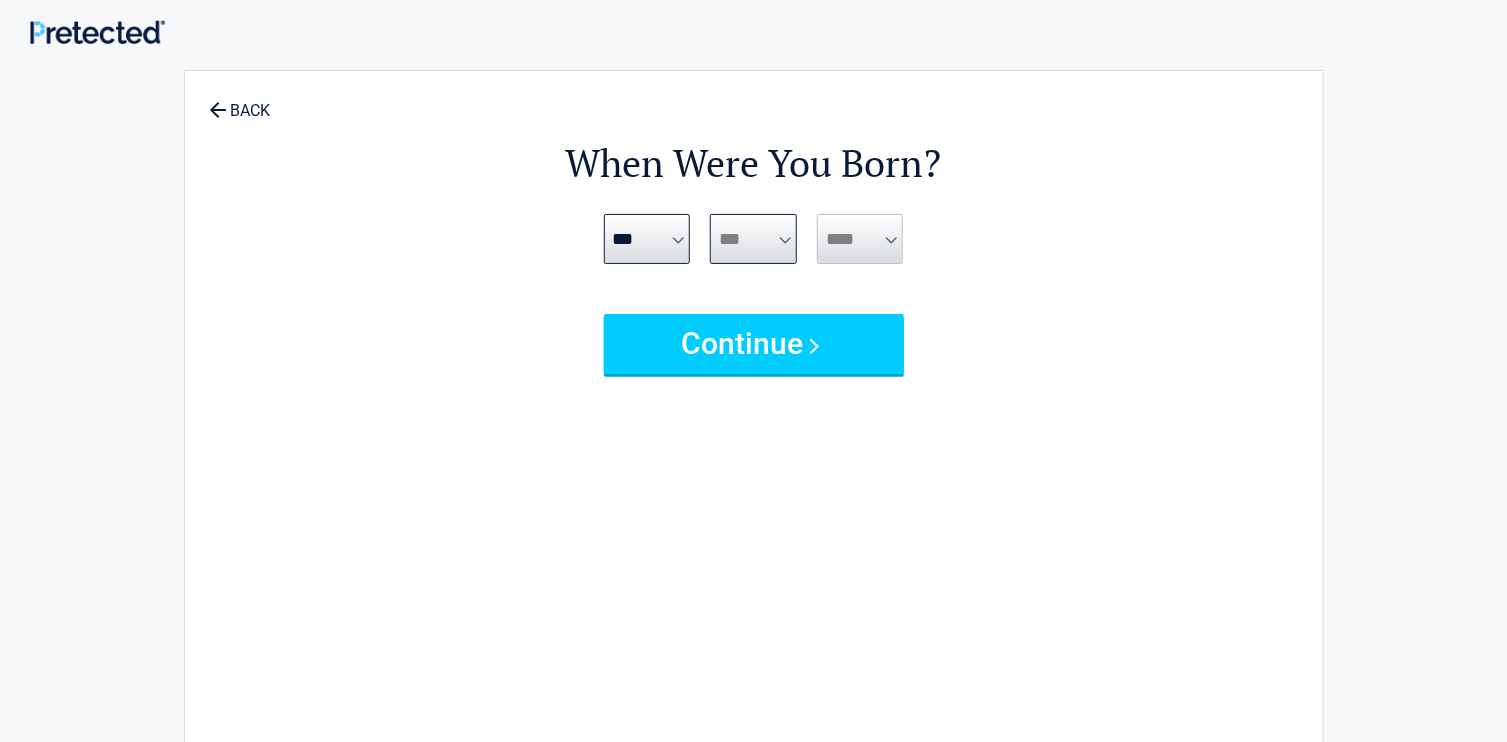 select on "**" 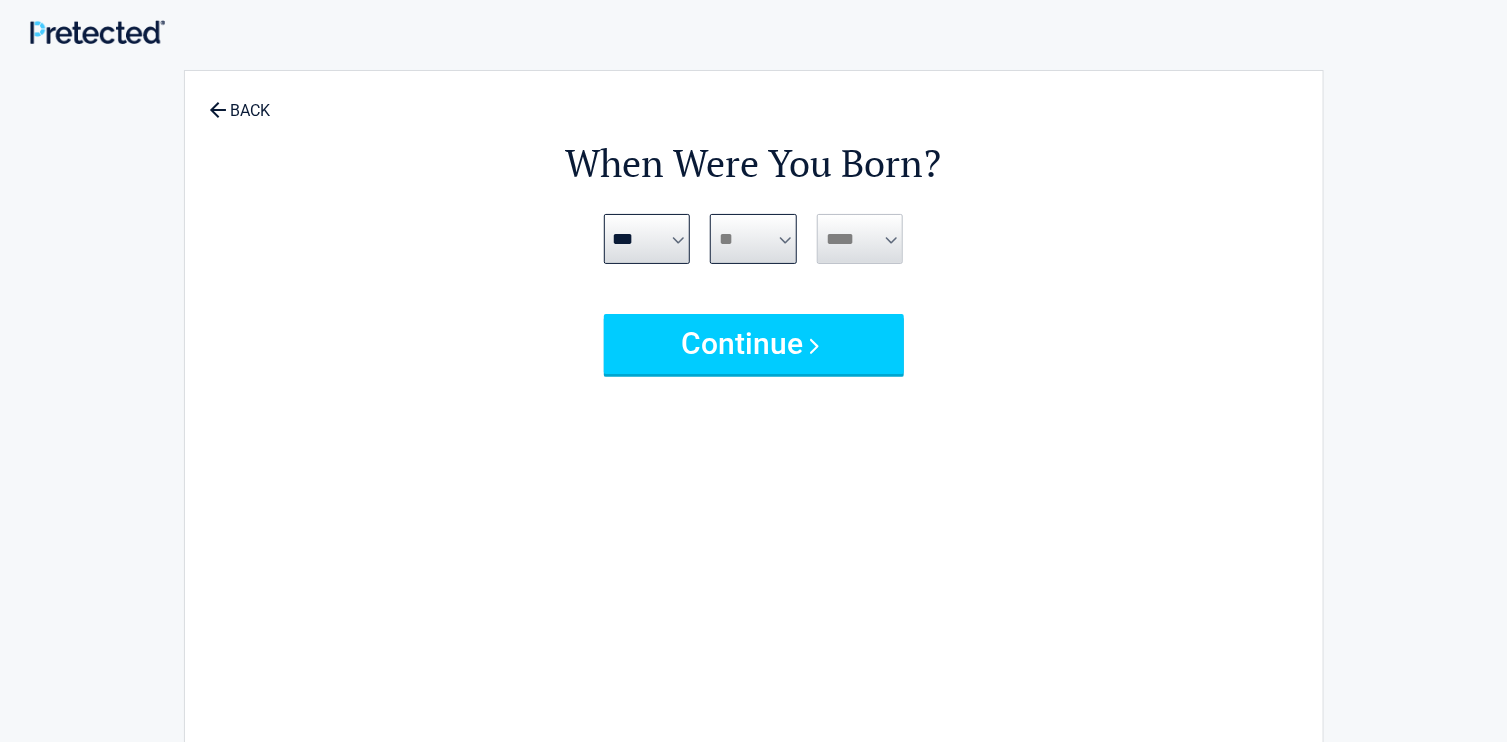 click on "*** * * * * * * * * * ** ** ** ** ** ** ** ** ** ** ** ** ** ** ** ** ** ** ** ** **" at bounding box center [753, 239] 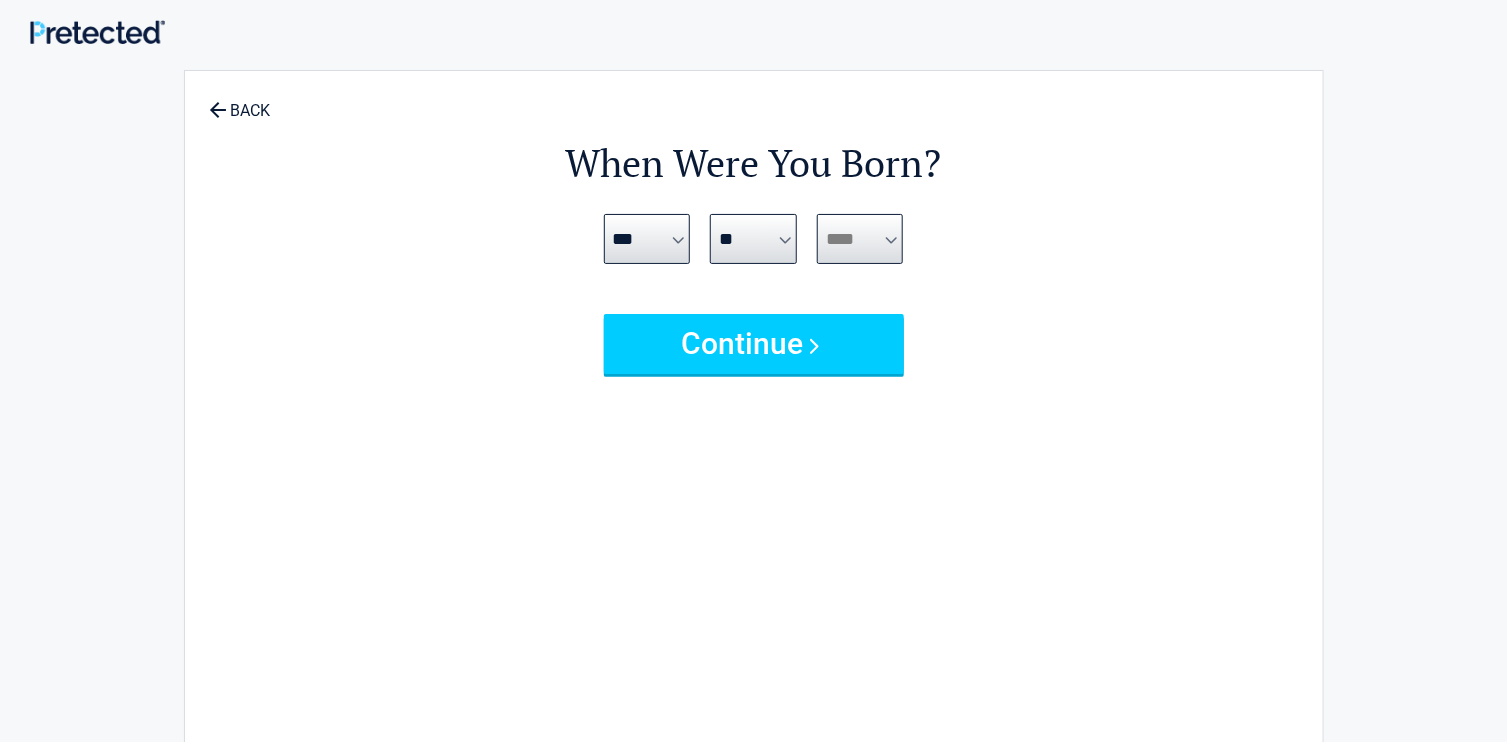 click on "****
****
****
****
****
****
****
****
****
****
****
****
****
****
****
****
****
****
****
****
****
****
****
****
****
****
****
****
****
****
****
****
****
****
****
****
****
****
****
****
****
****
****
****
****
****
****
****
****
****
****
****
****
****
****
****
****
****
****
****
****
****
****
****" at bounding box center (860, 239) 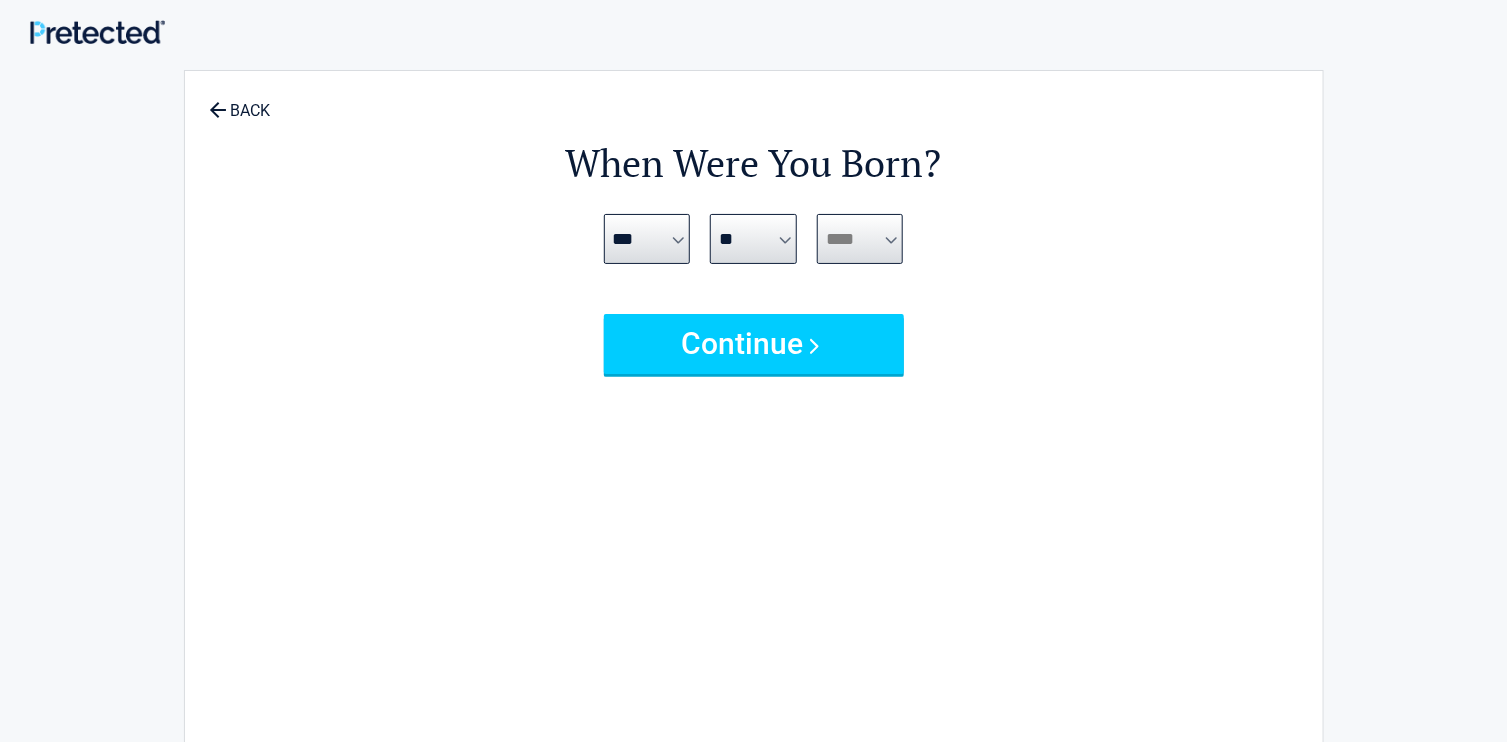 select on "****" 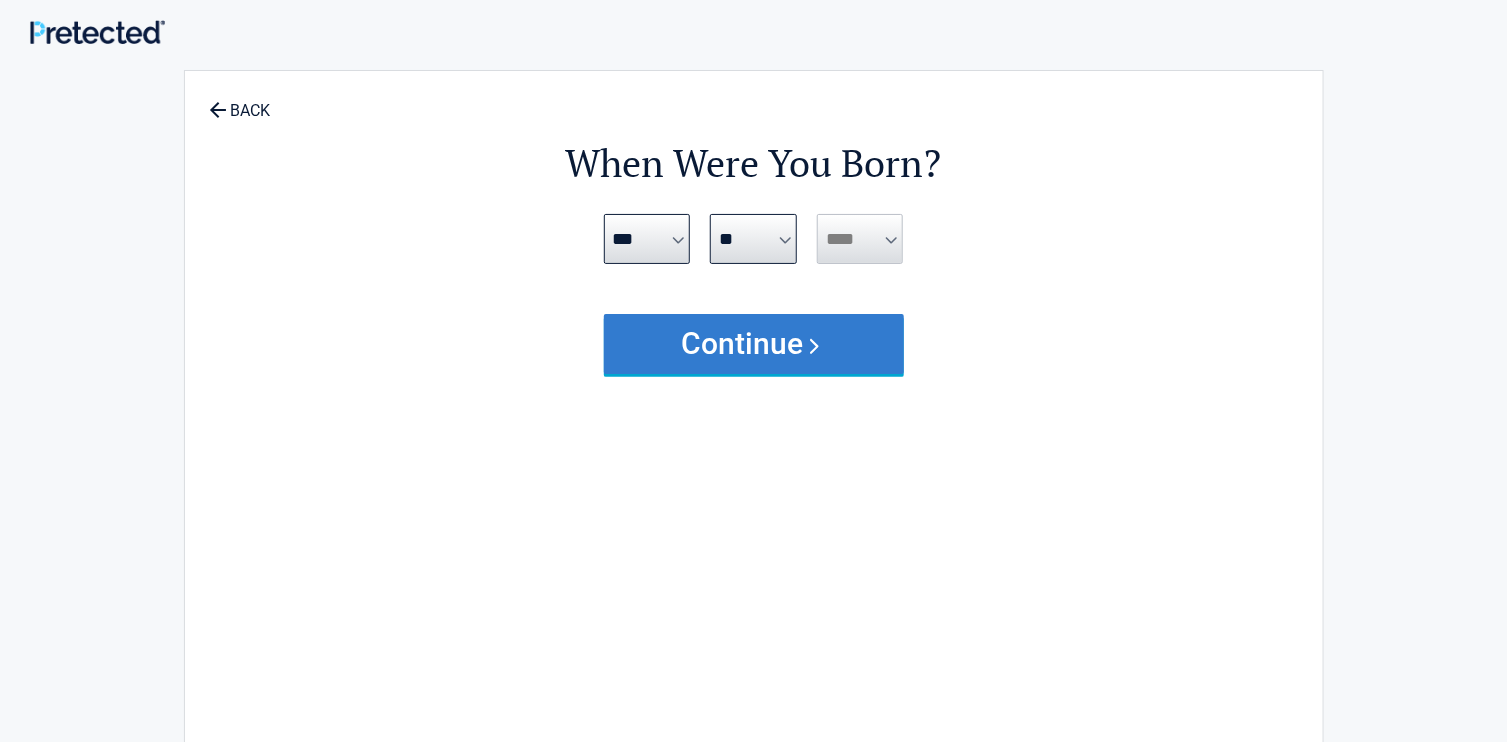 click on "Continue" at bounding box center (754, 344) 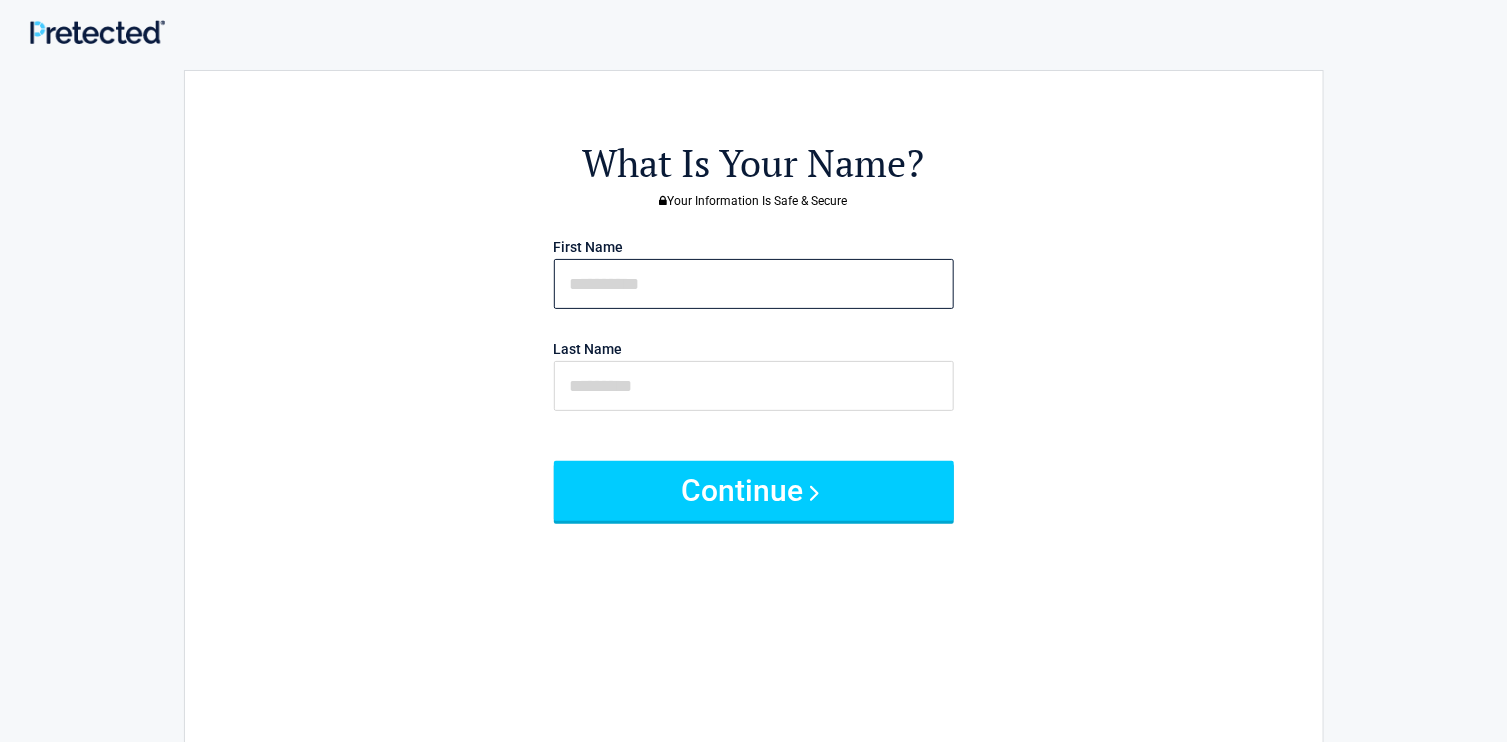 click at bounding box center (754, 284) 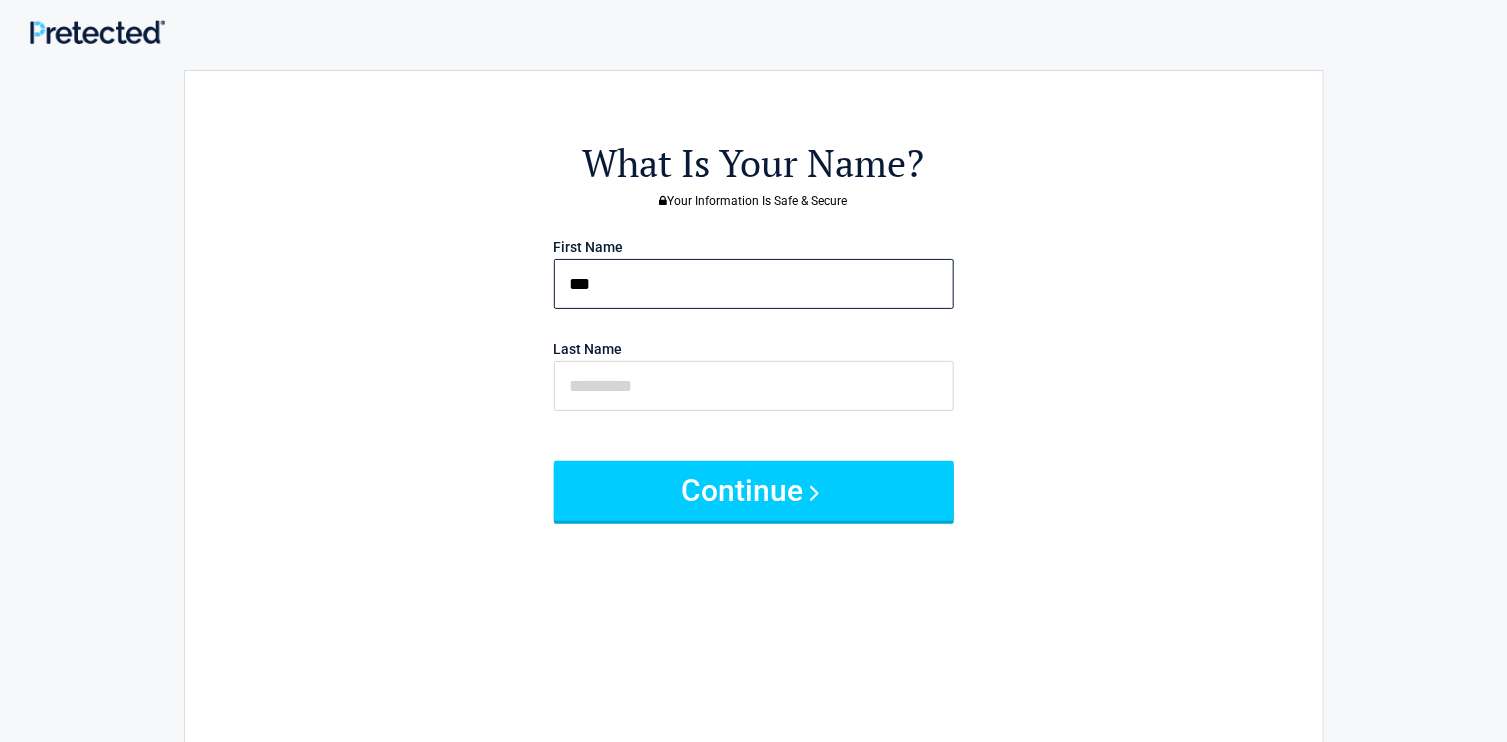 type on "***" 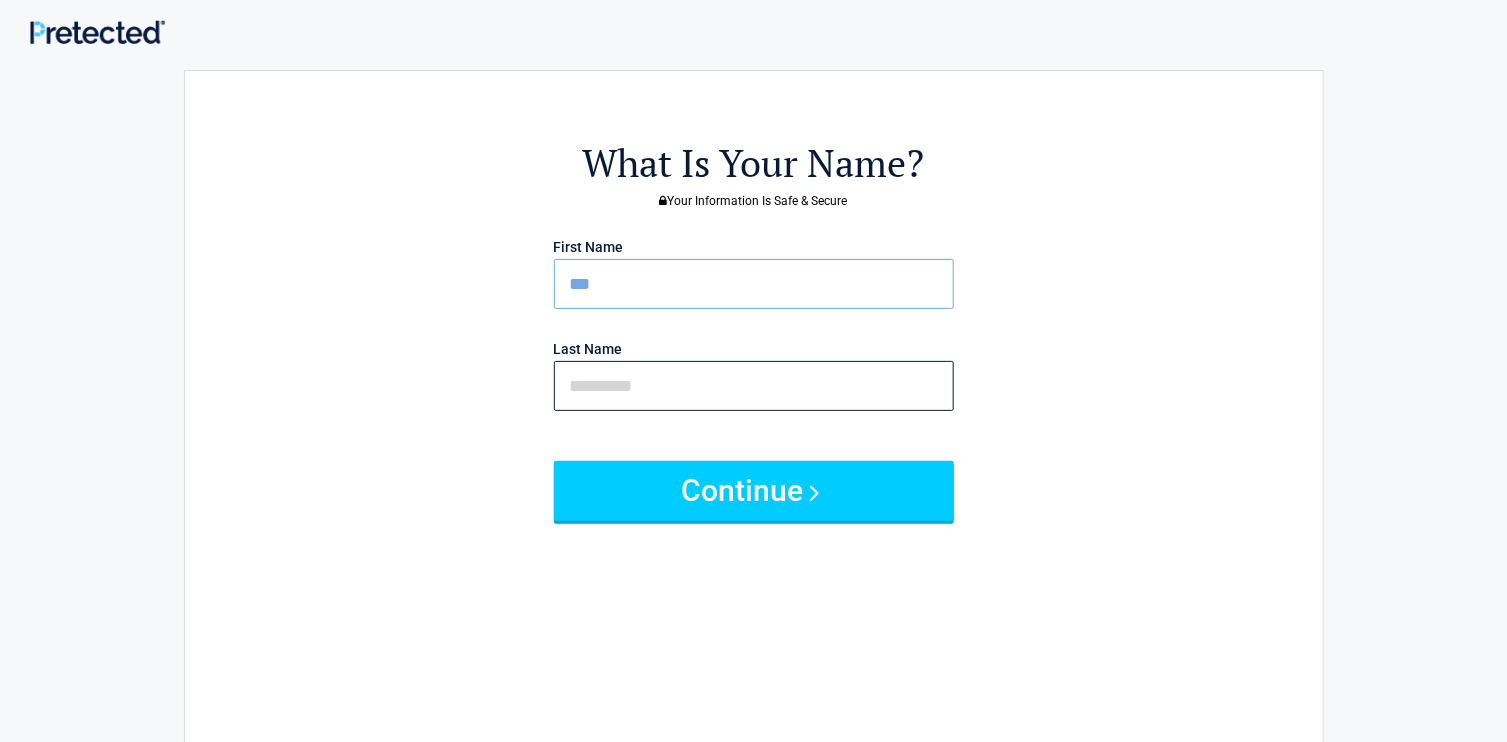 click at bounding box center [754, 386] 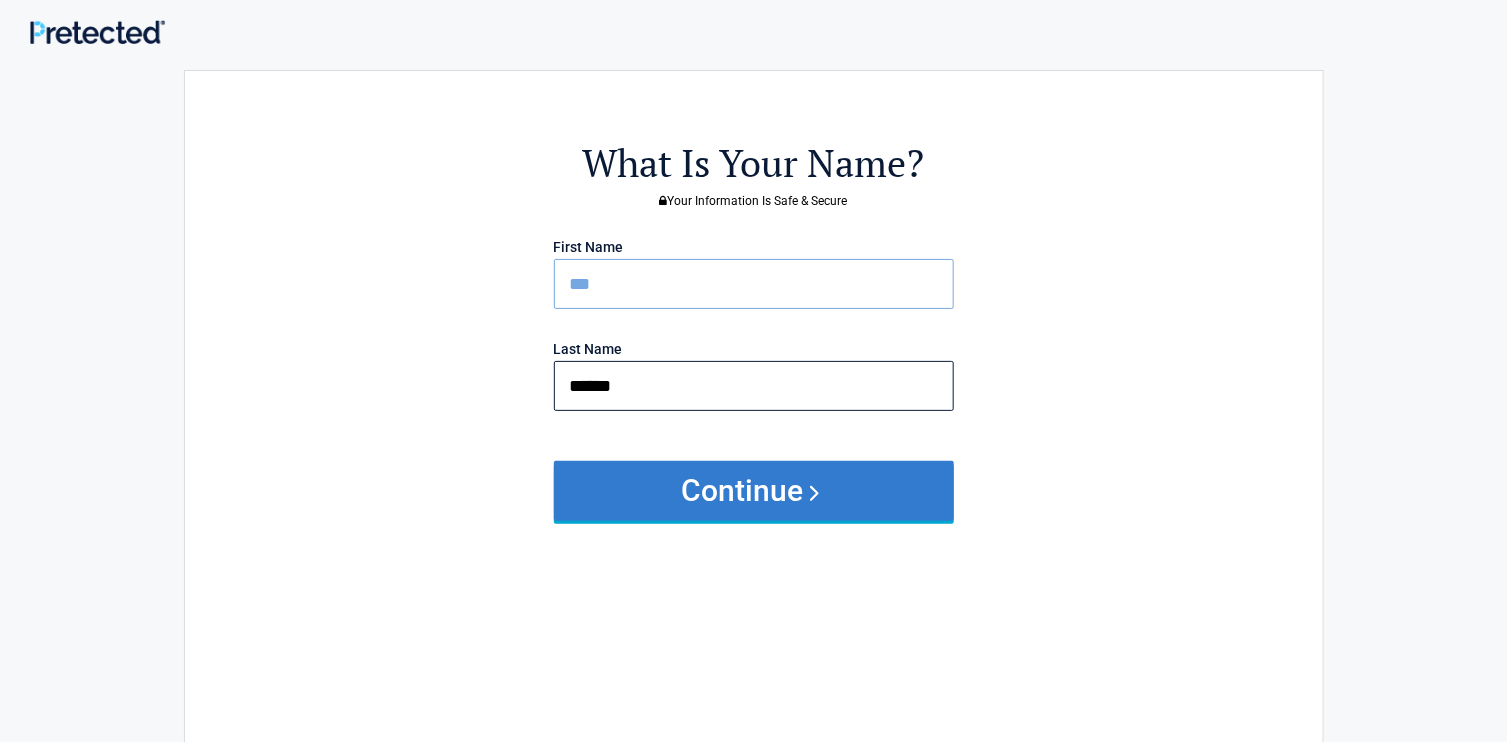 type on "******" 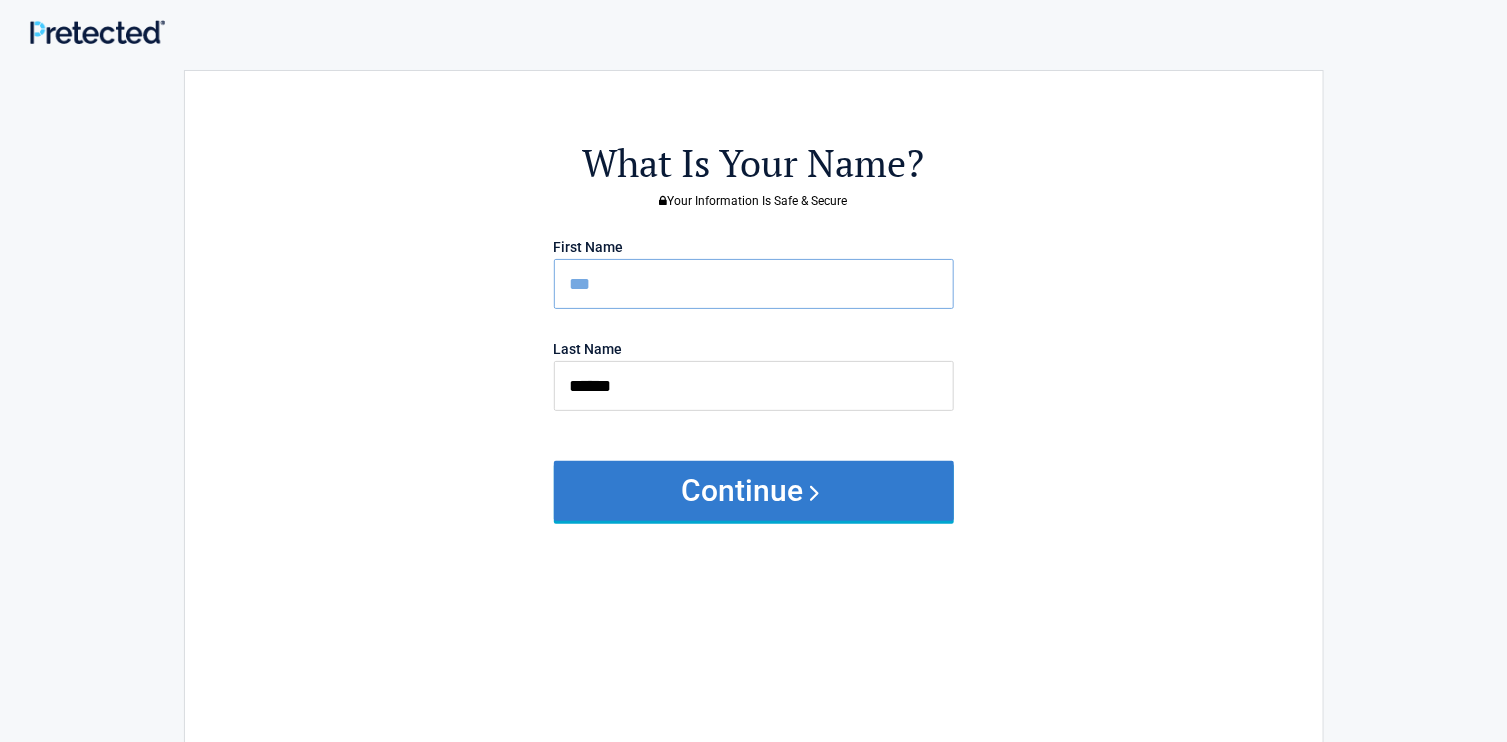 click on "Continue" at bounding box center [754, 491] 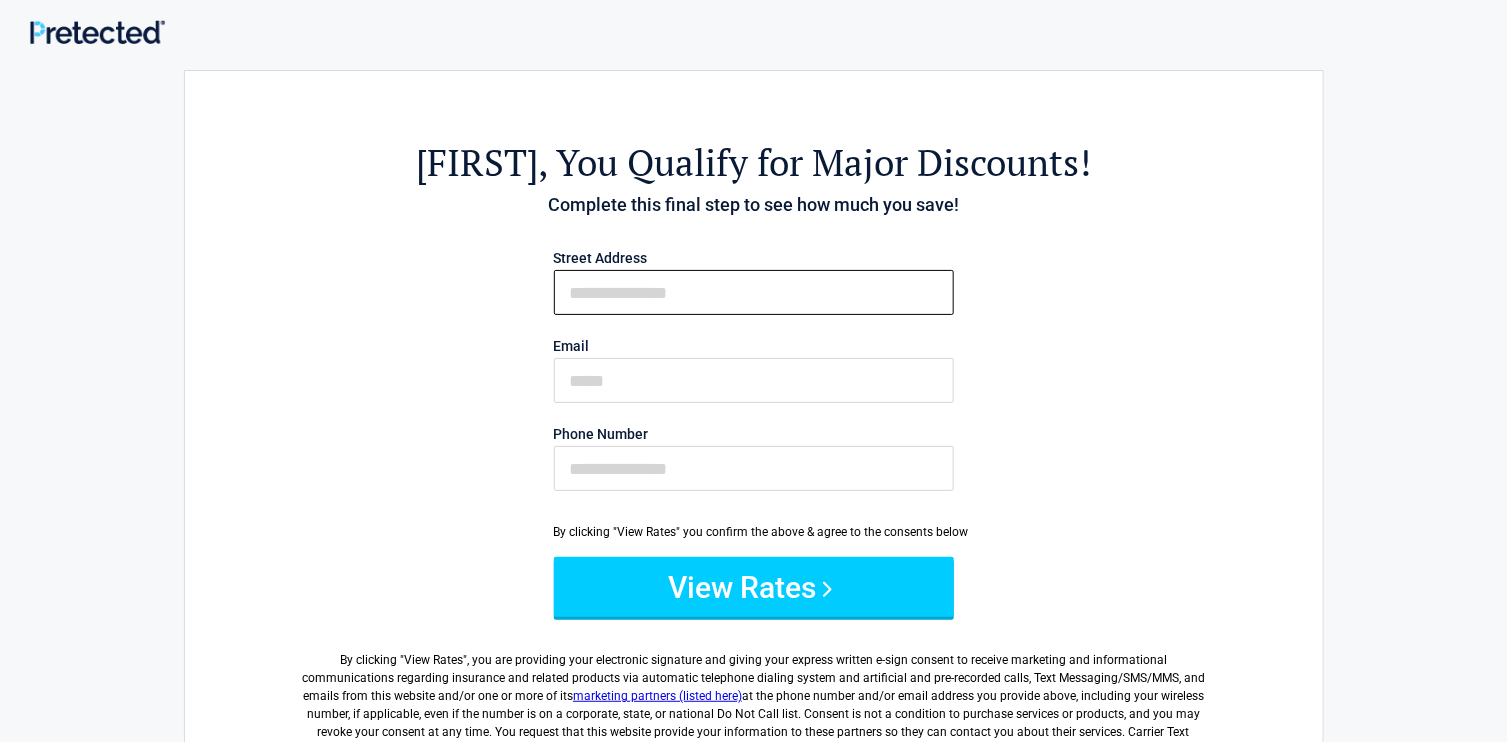 click on "First Name" at bounding box center (754, 292) 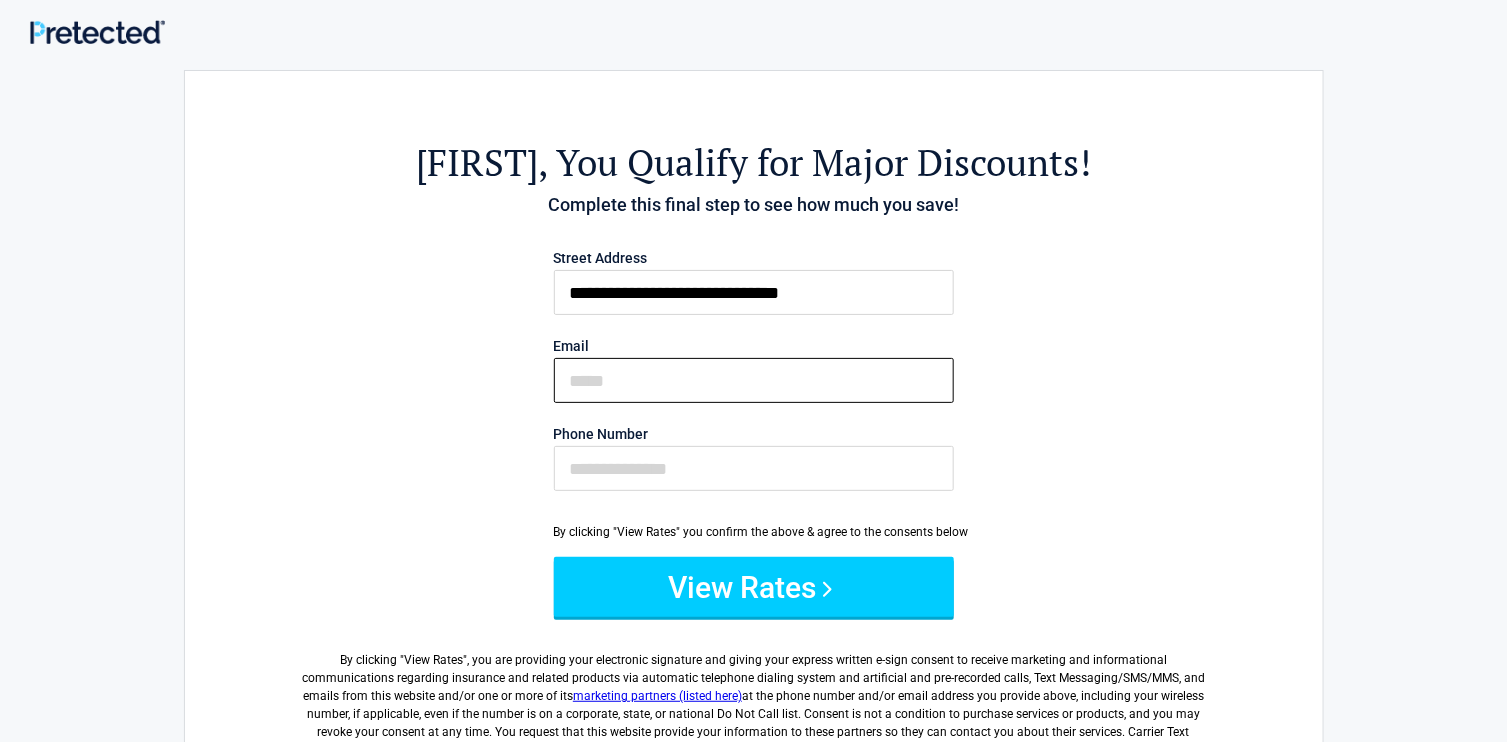 click on "Email" at bounding box center [754, 380] 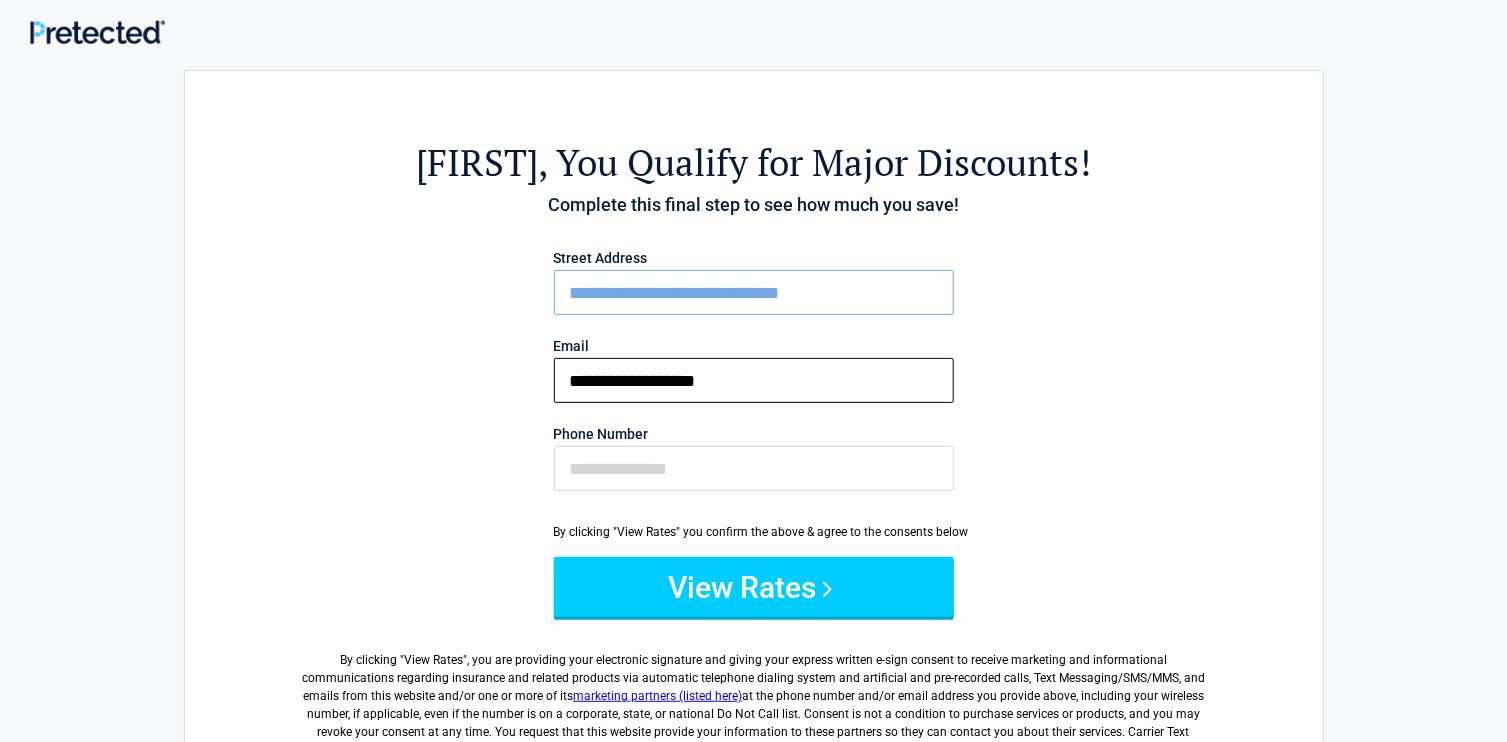 drag, startPoint x: 583, startPoint y: 382, endPoint x: 646, endPoint y: 381, distance: 63.007935 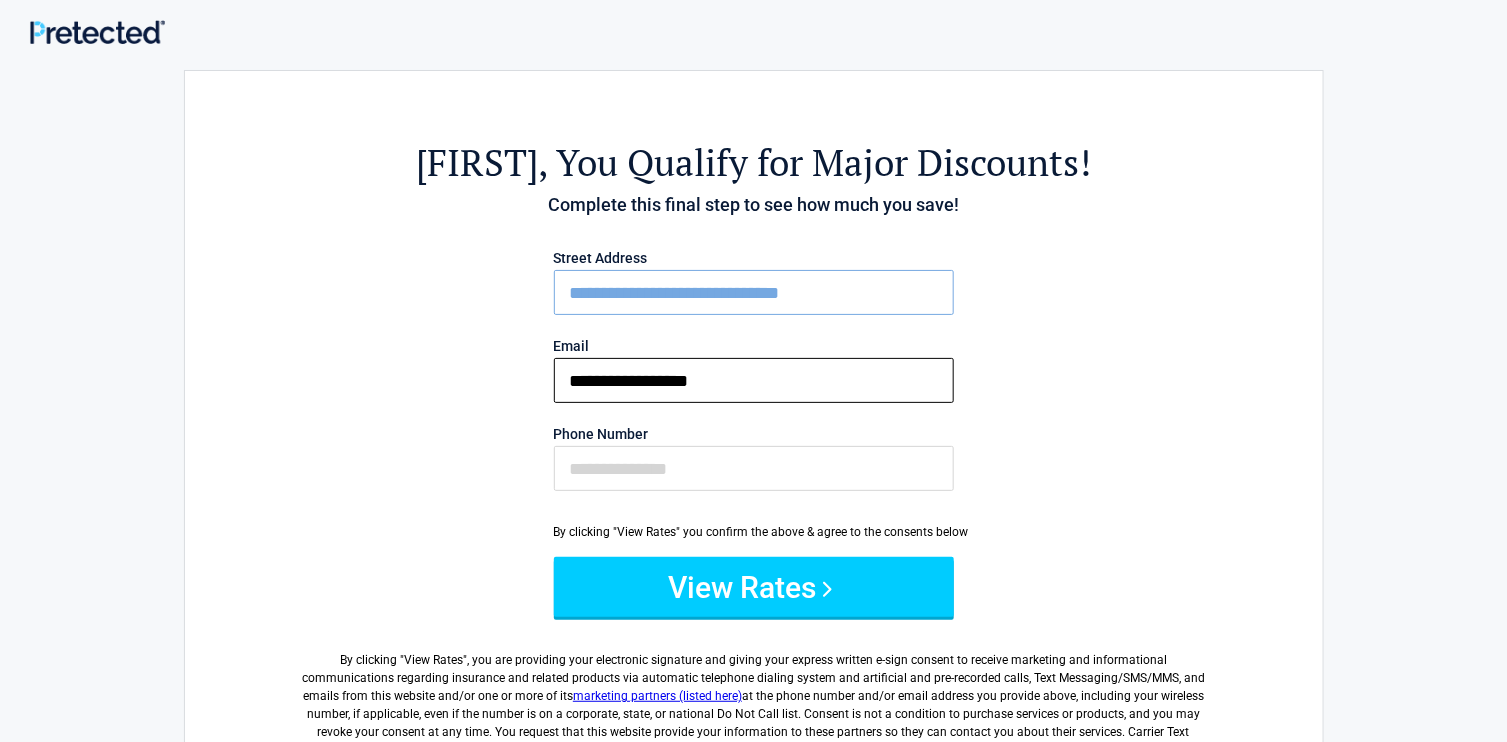 type on "**********" 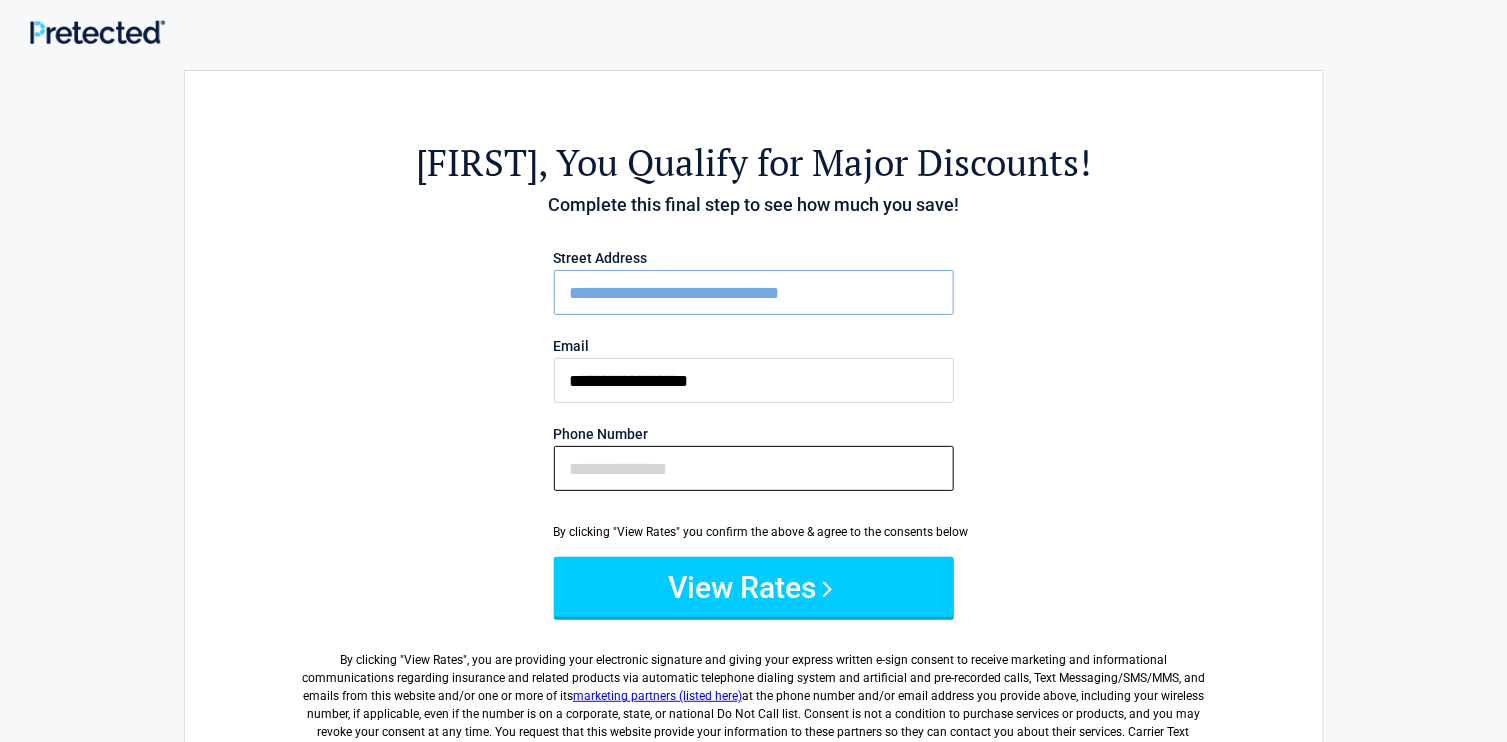 click on "Phone Number" at bounding box center (754, 468) 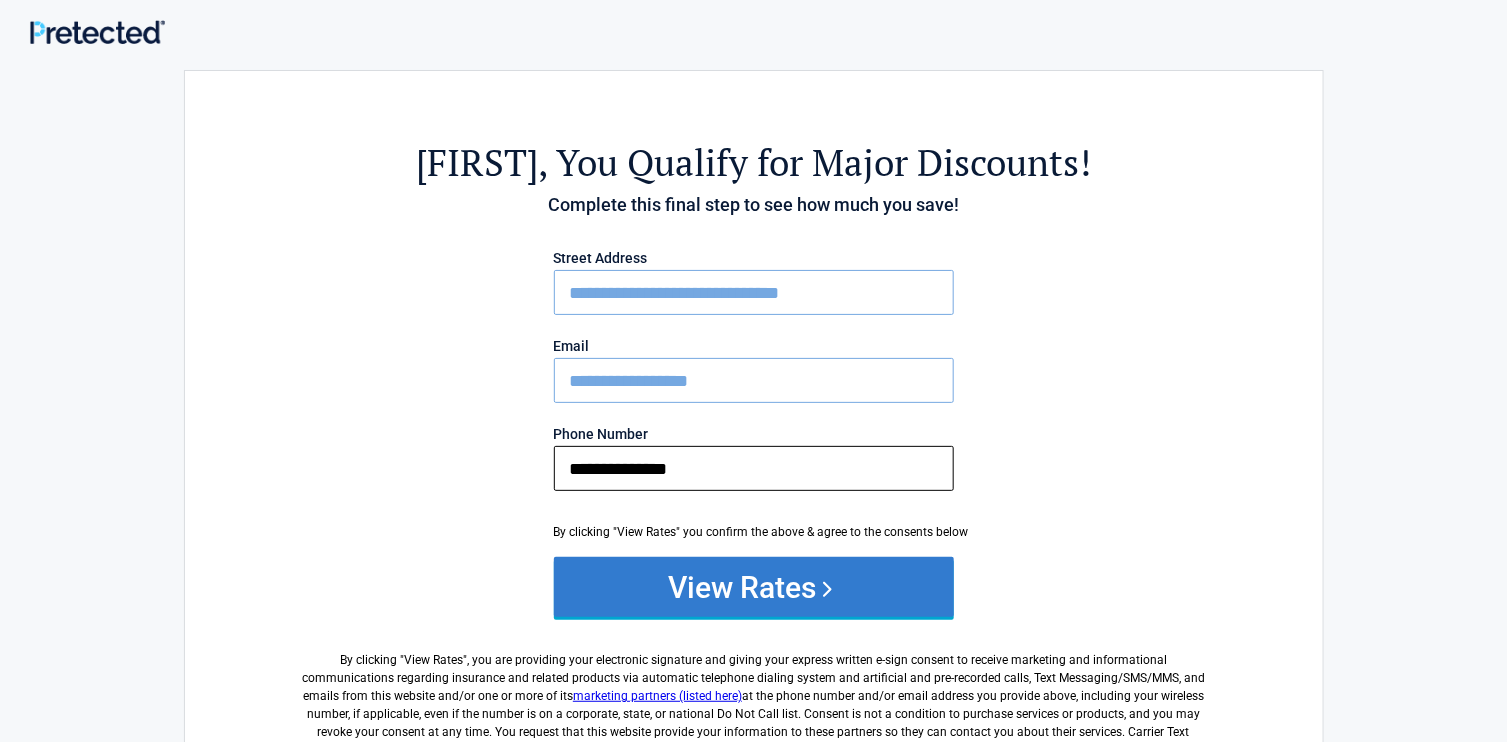 type on "**********" 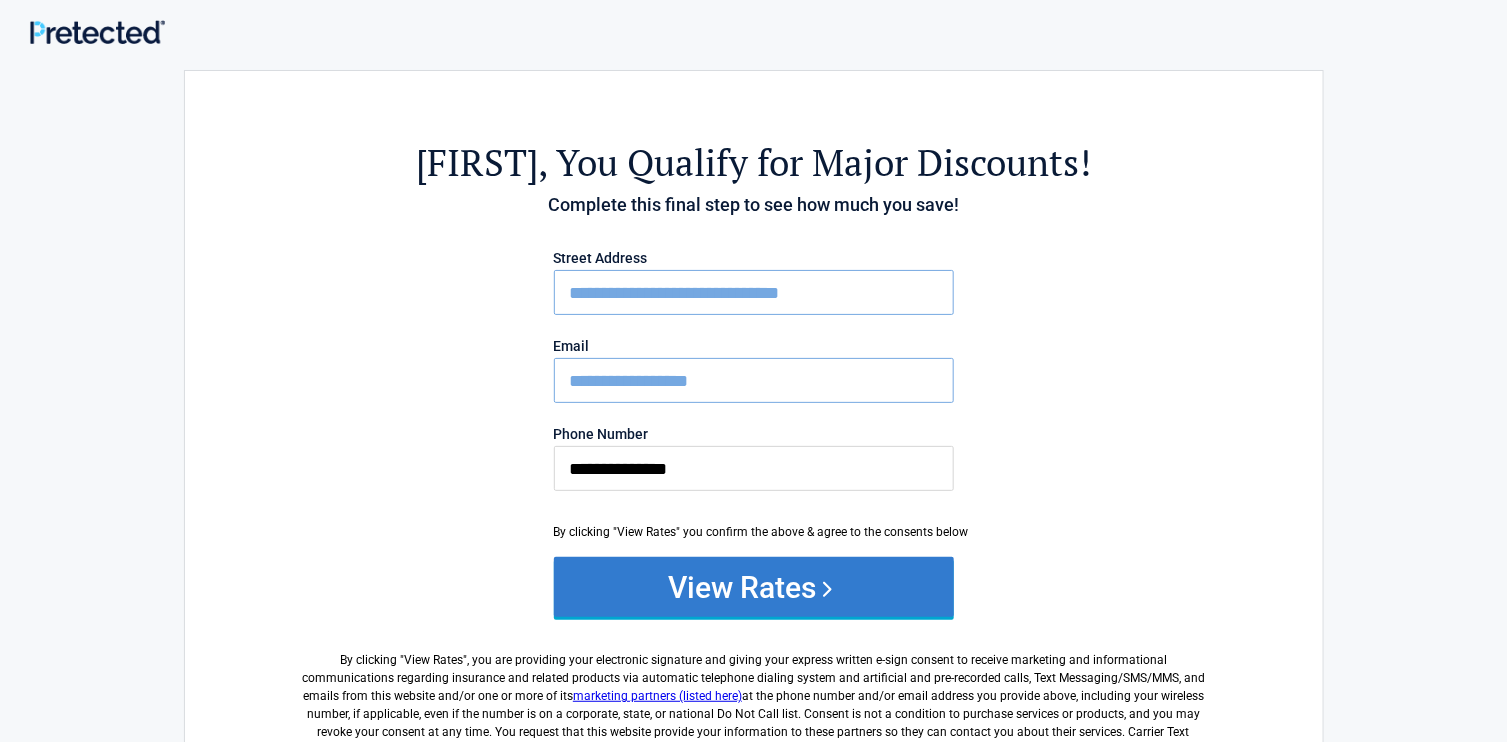 click on "View Rates" at bounding box center [754, 587] 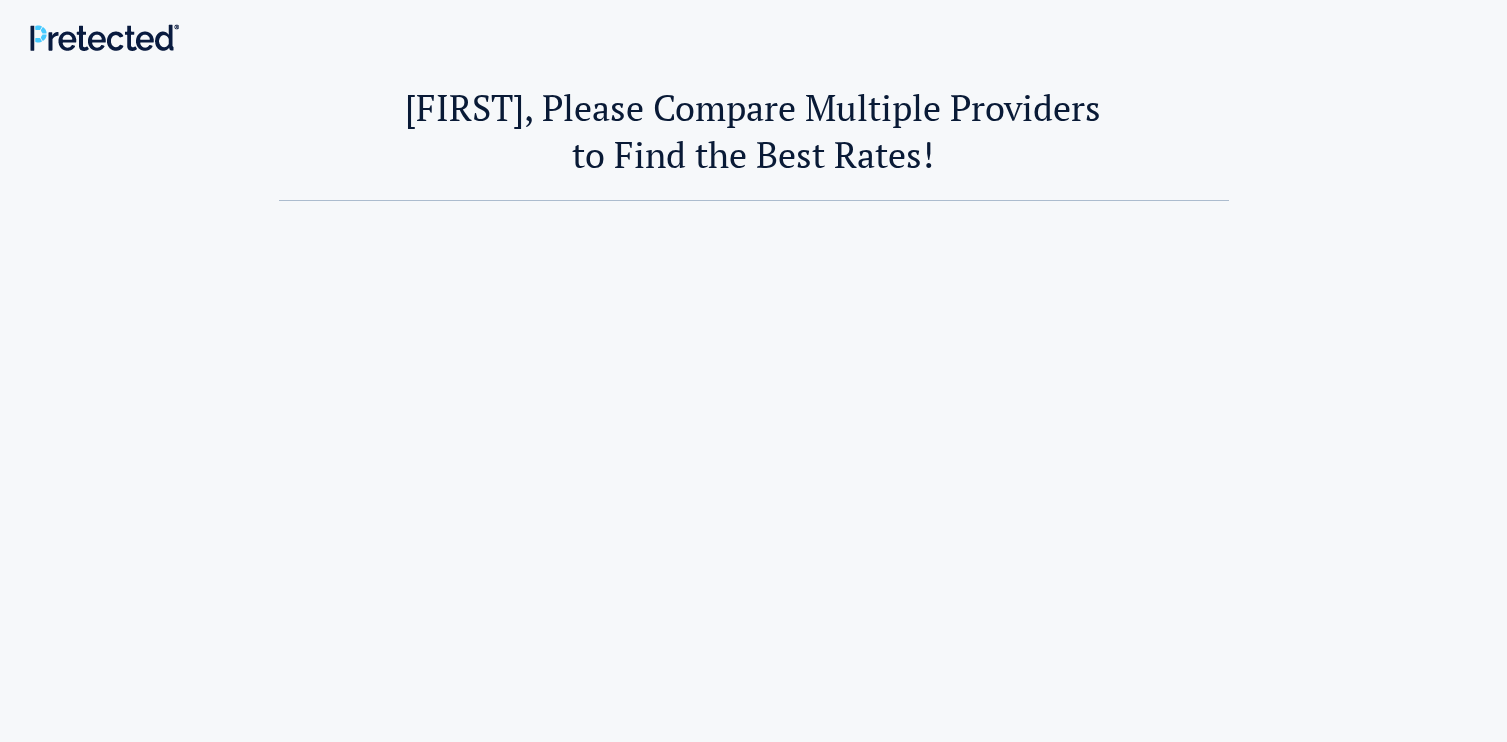 scroll, scrollTop: 0, scrollLeft: 0, axis: both 